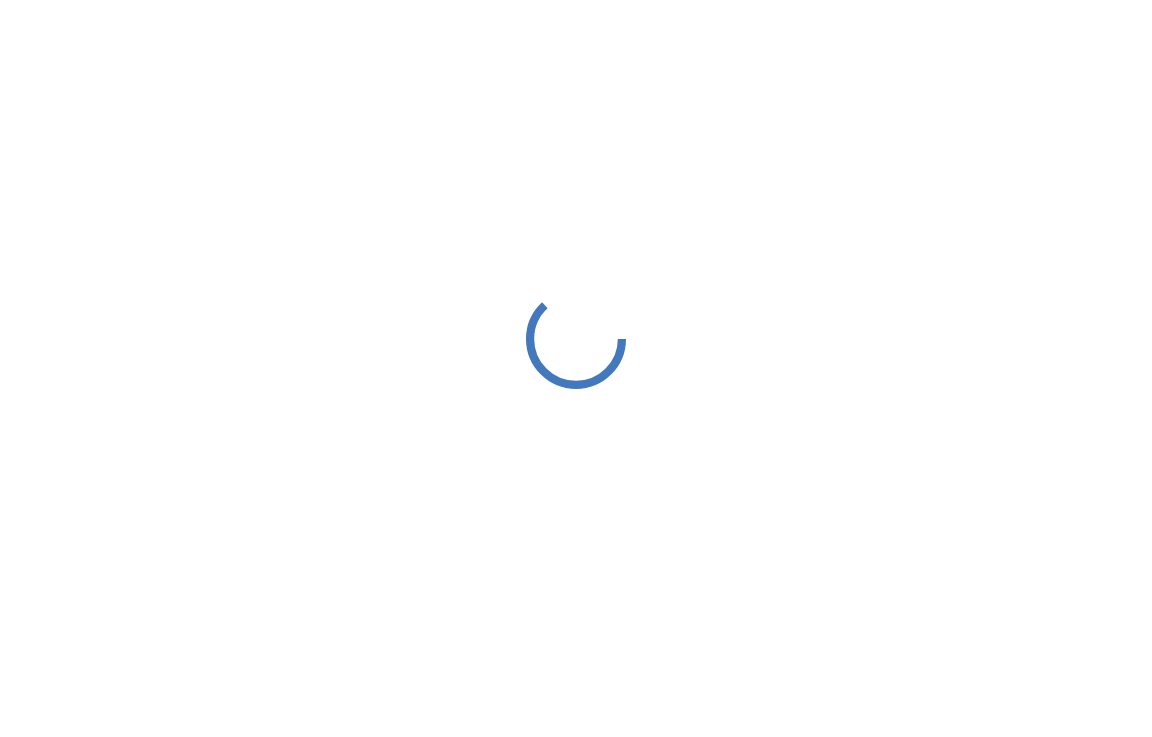 scroll, scrollTop: 0, scrollLeft: 0, axis: both 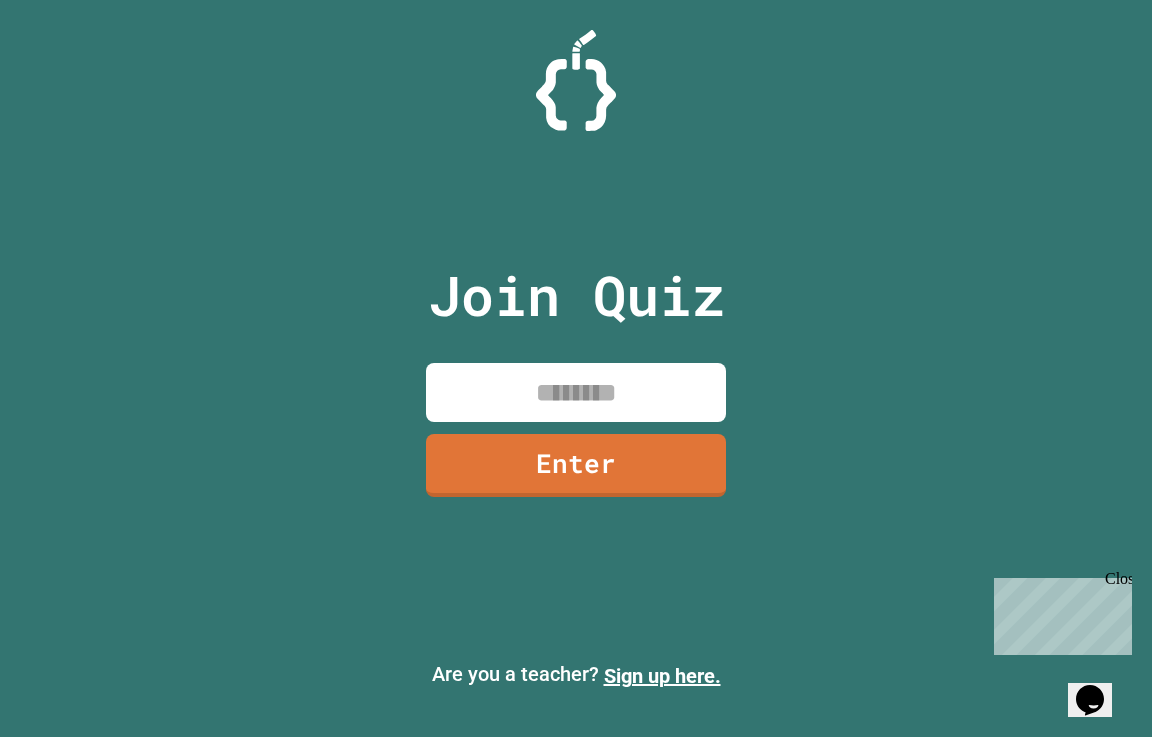 click at bounding box center (576, 392) 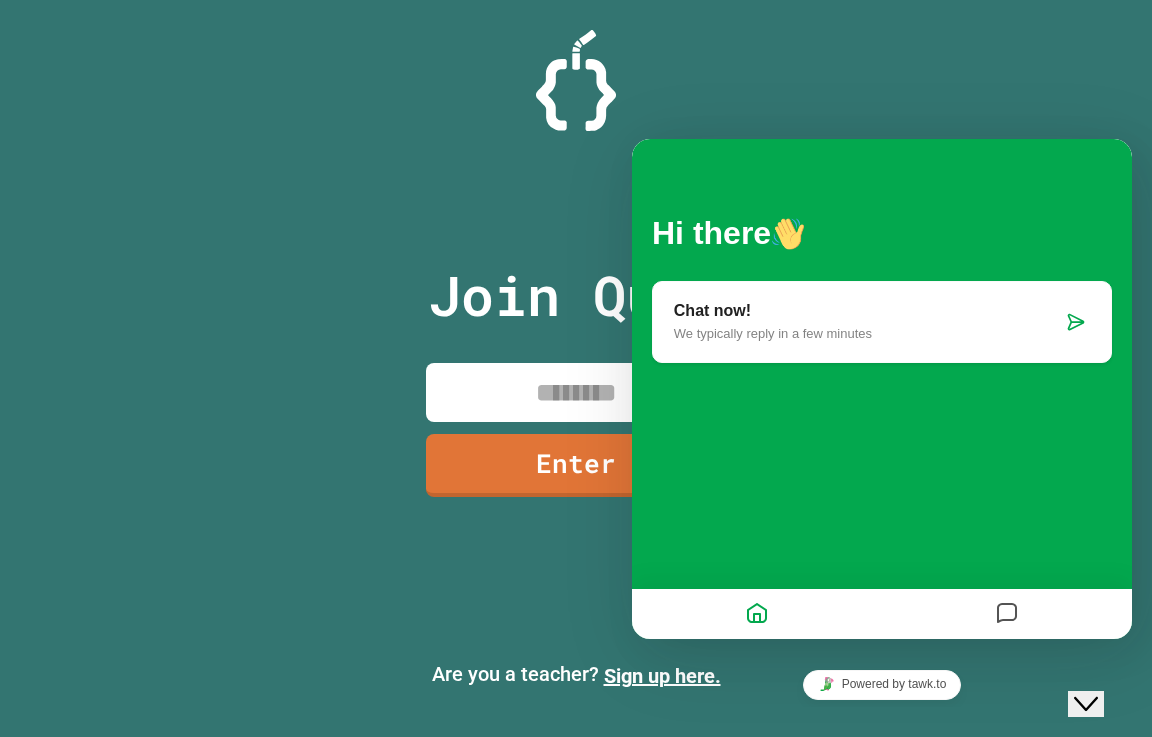 click at bounding box center [1076, 322] 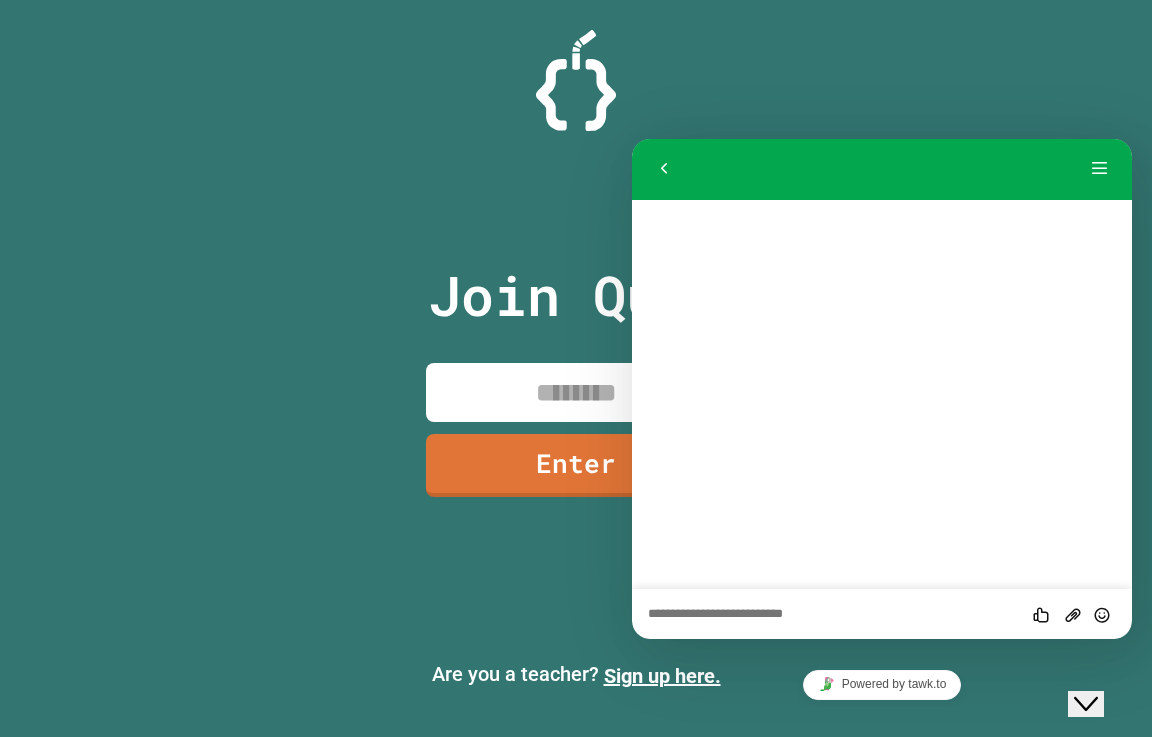 click at bounding box center (632, 139) 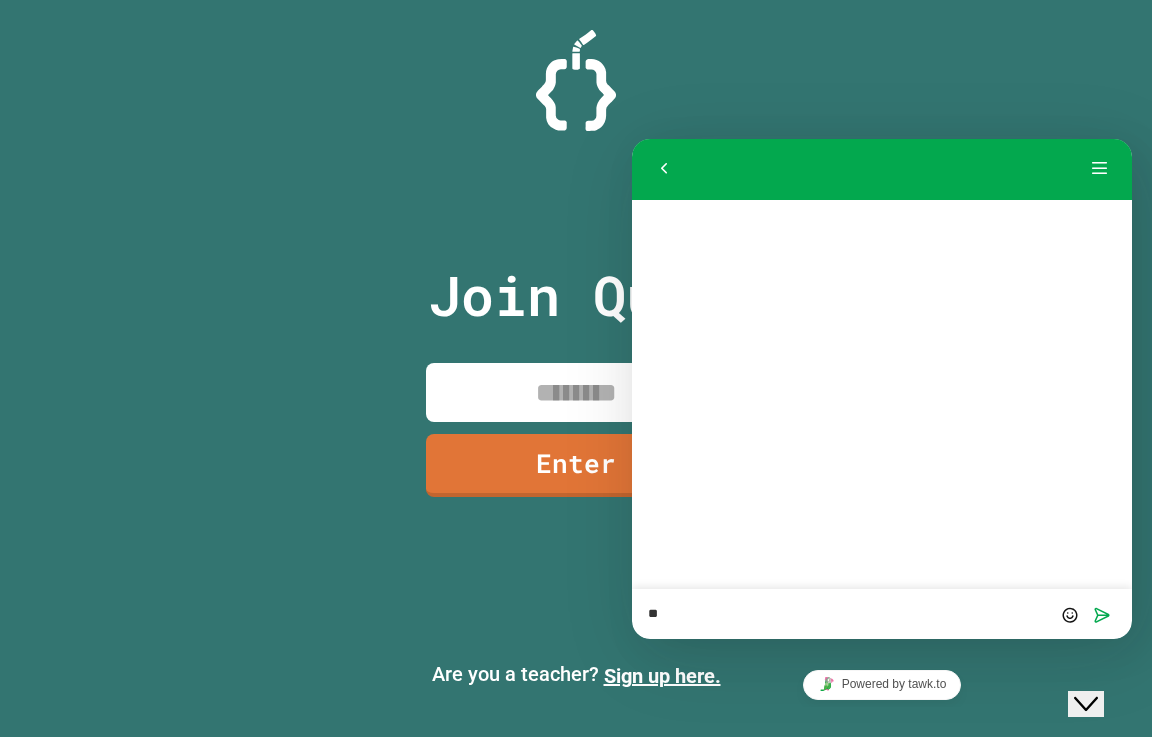 type on "*" 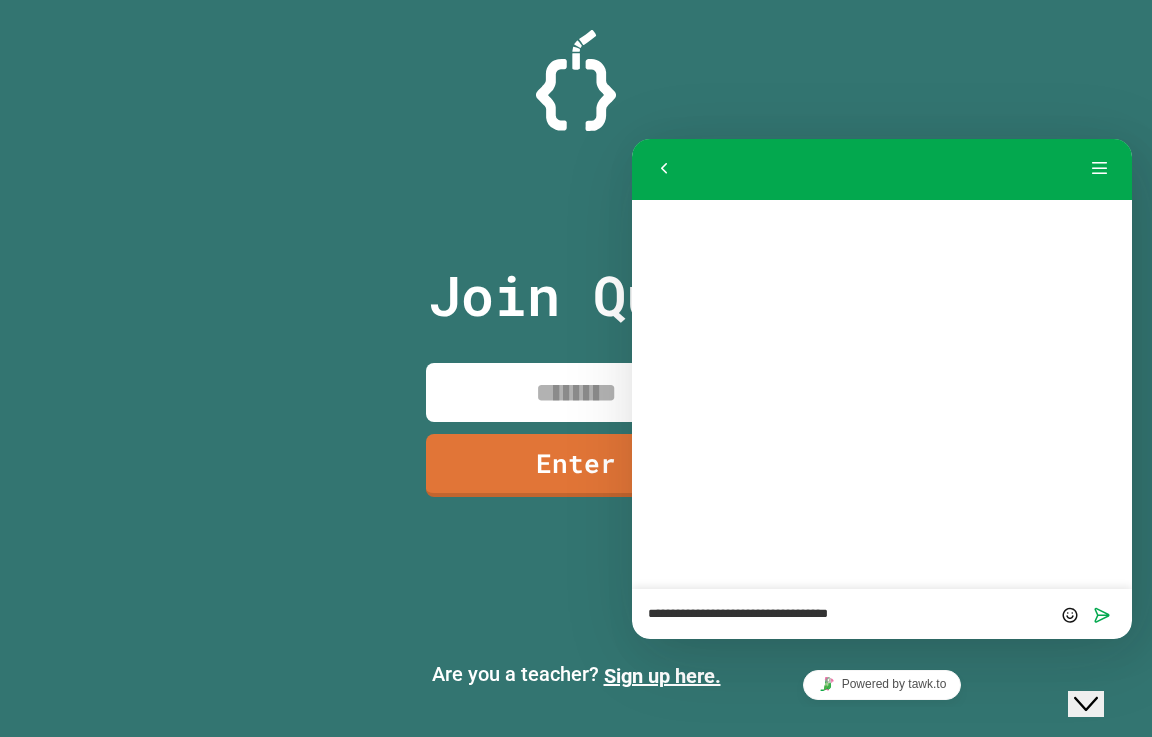paste on "**********" 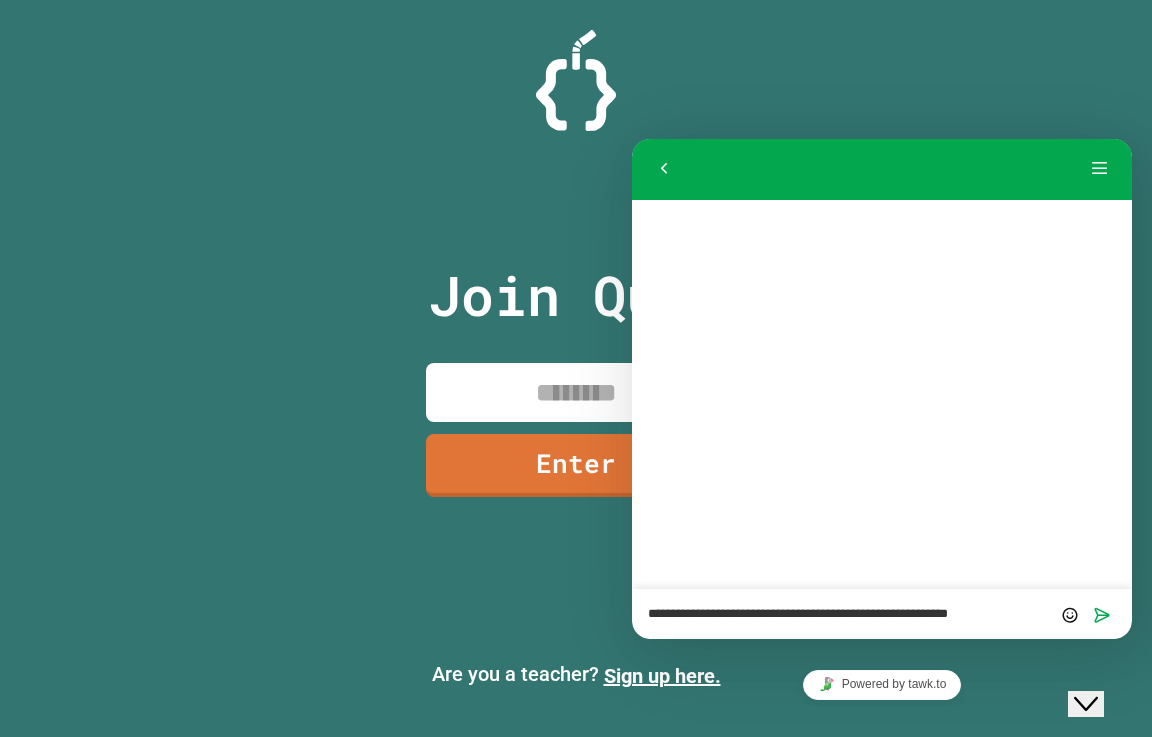 drag, startPoint x: 887, startPoint y: 616, endPoint x: 849, endPoint y: 616, distance: 38 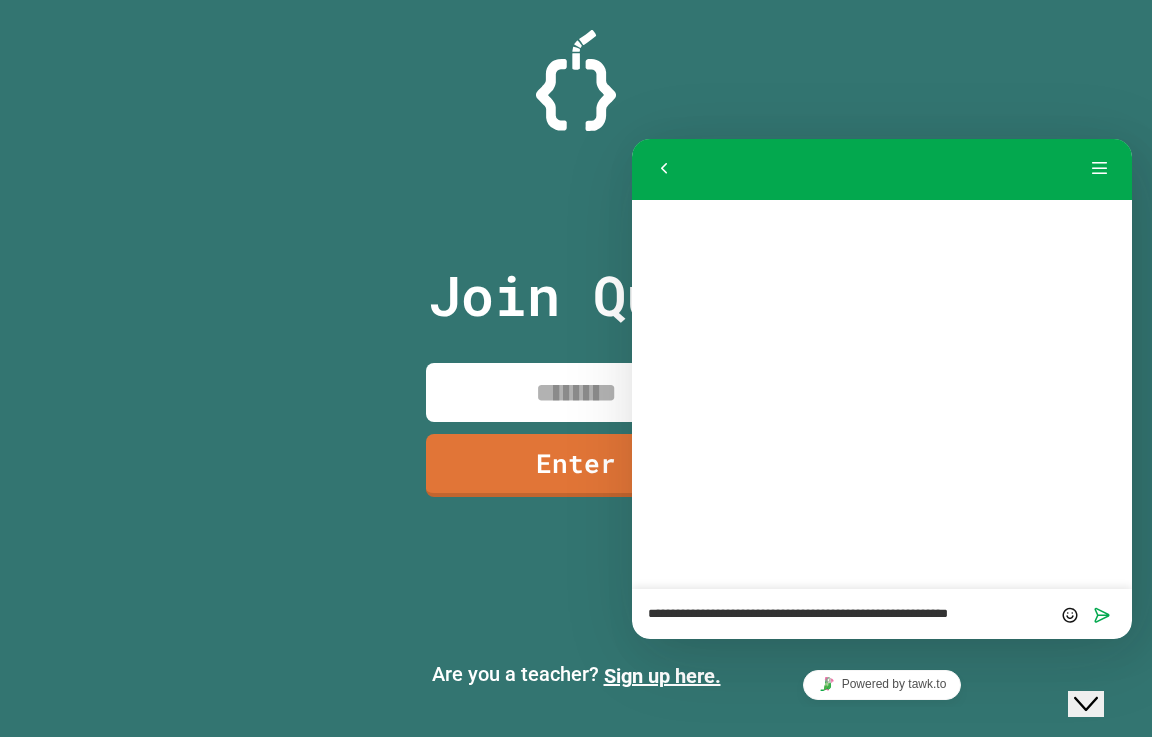 click on "**********" at bounding box center (632, 139) 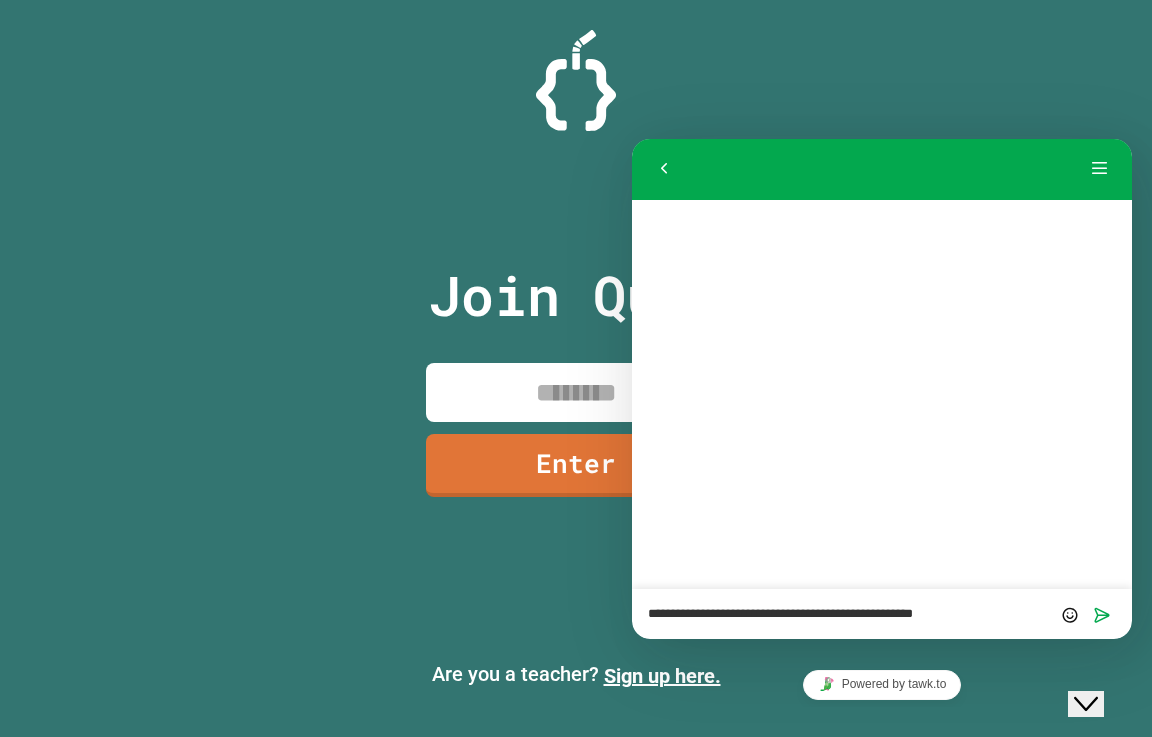 click on "**********" at bounding box center [632, 139] 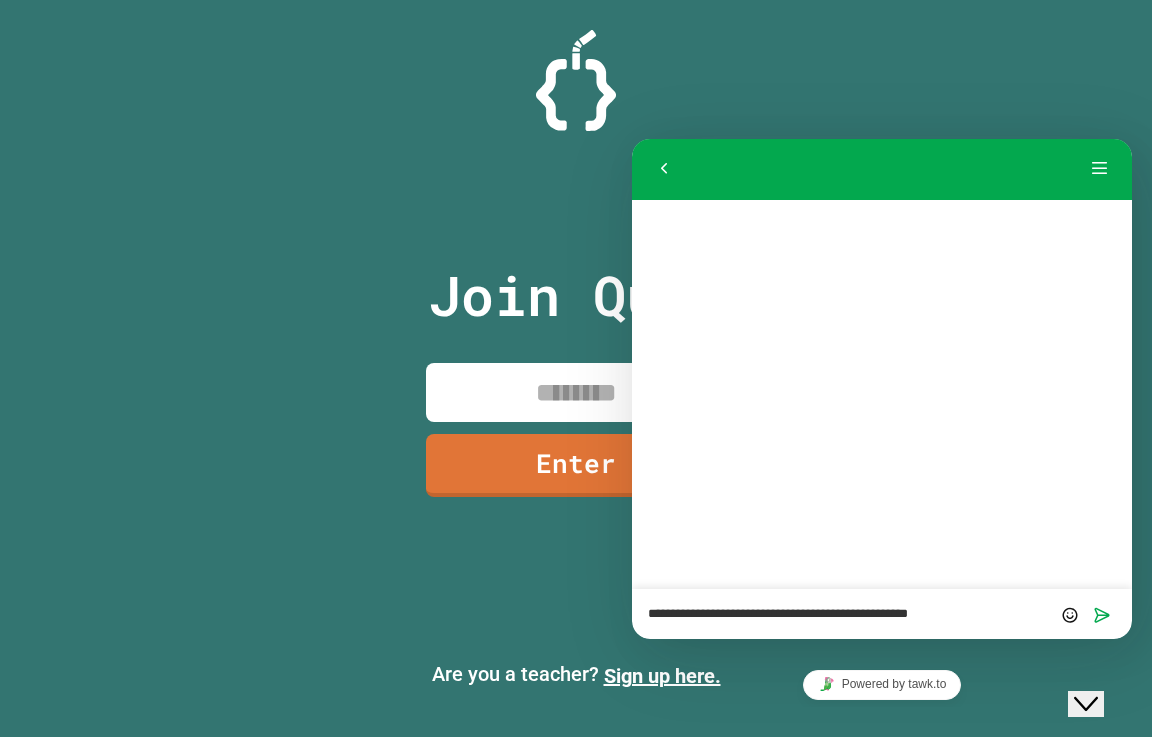 click on "**********" at bounding box center [632, 139] 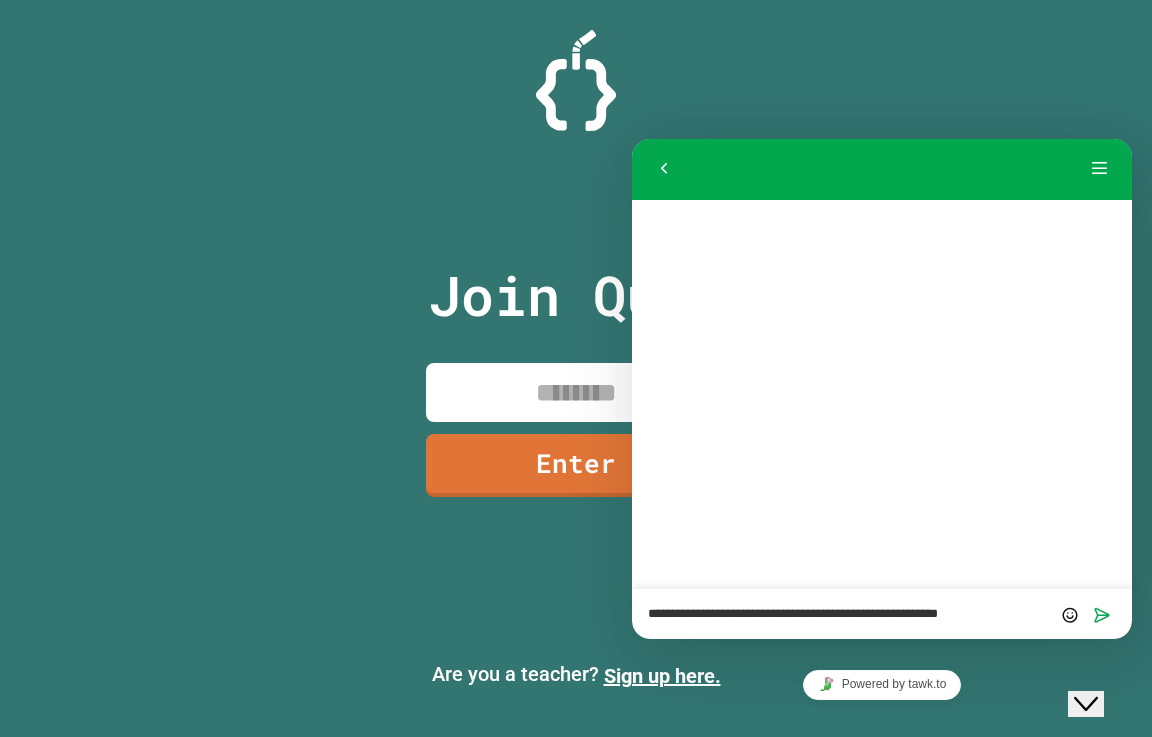 click on "**********" at bounding box center (632, 139) 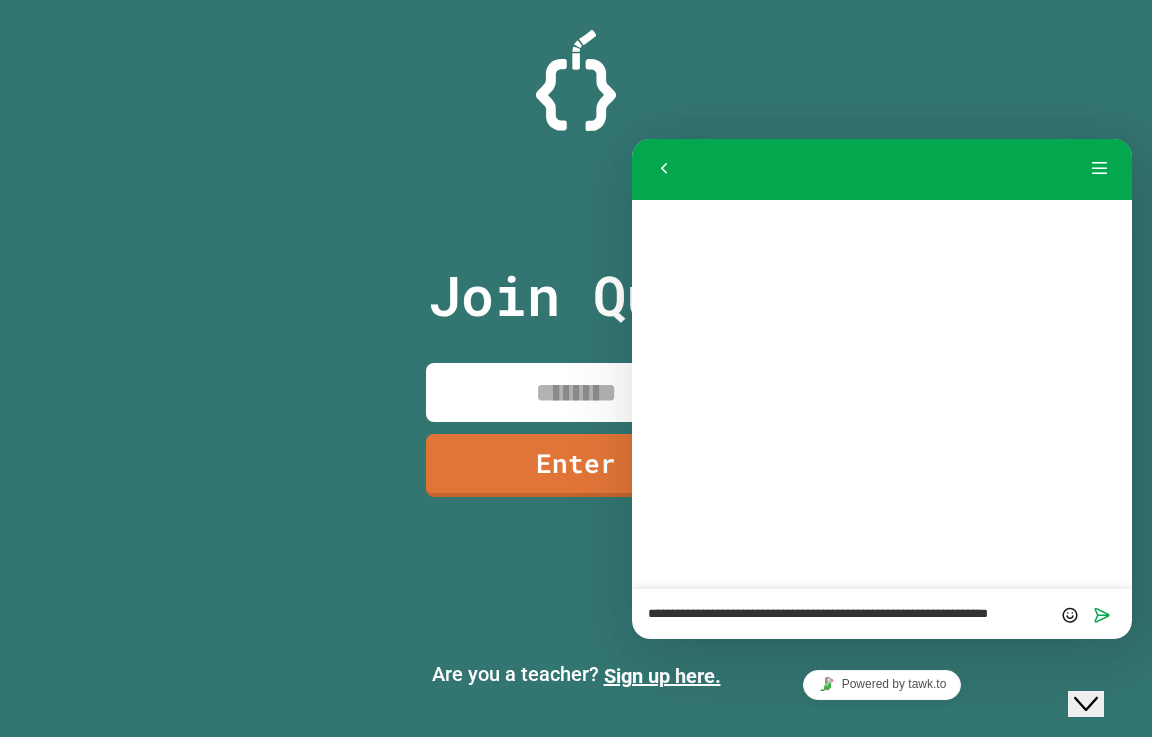 scroll, scrollTop: 0, scrollLeft: 0, axis: both 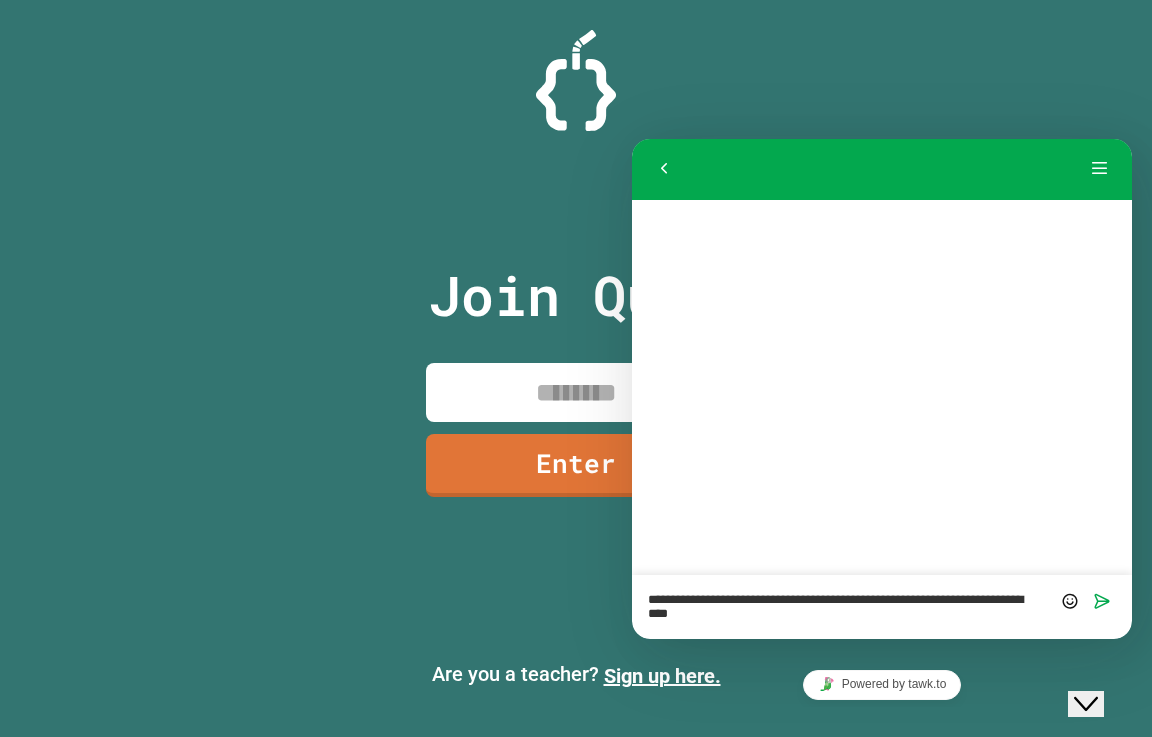 paste on "**********" 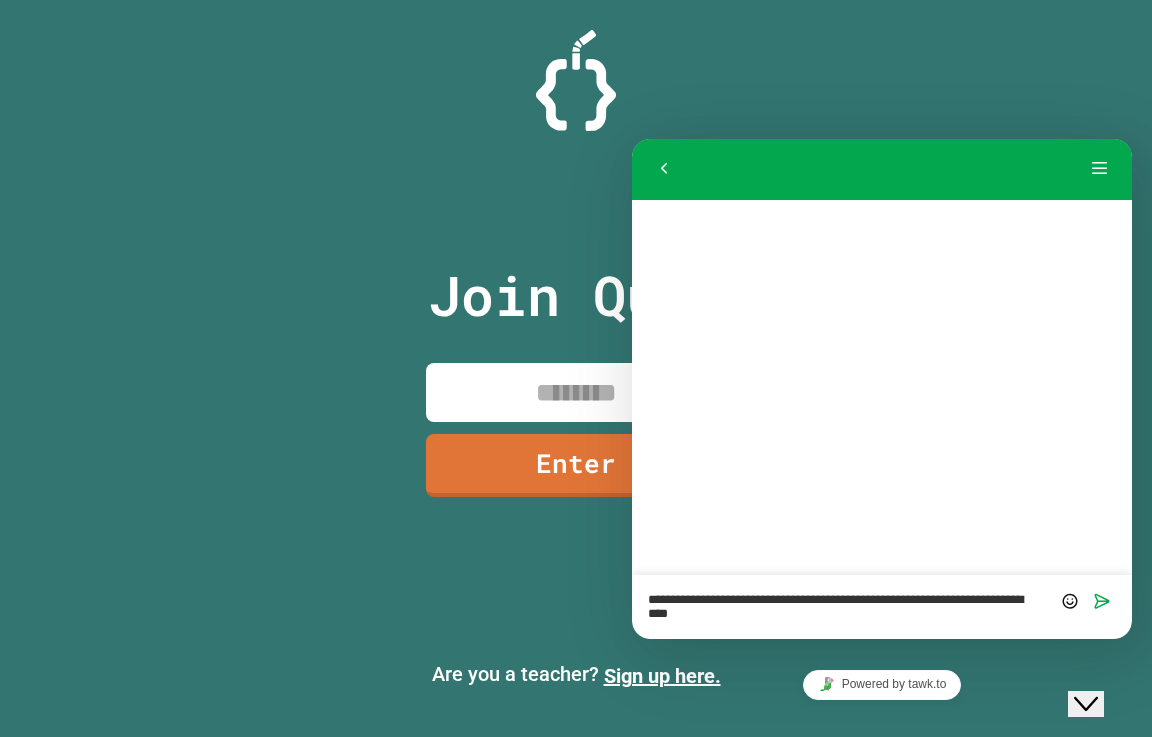 type on "**********" 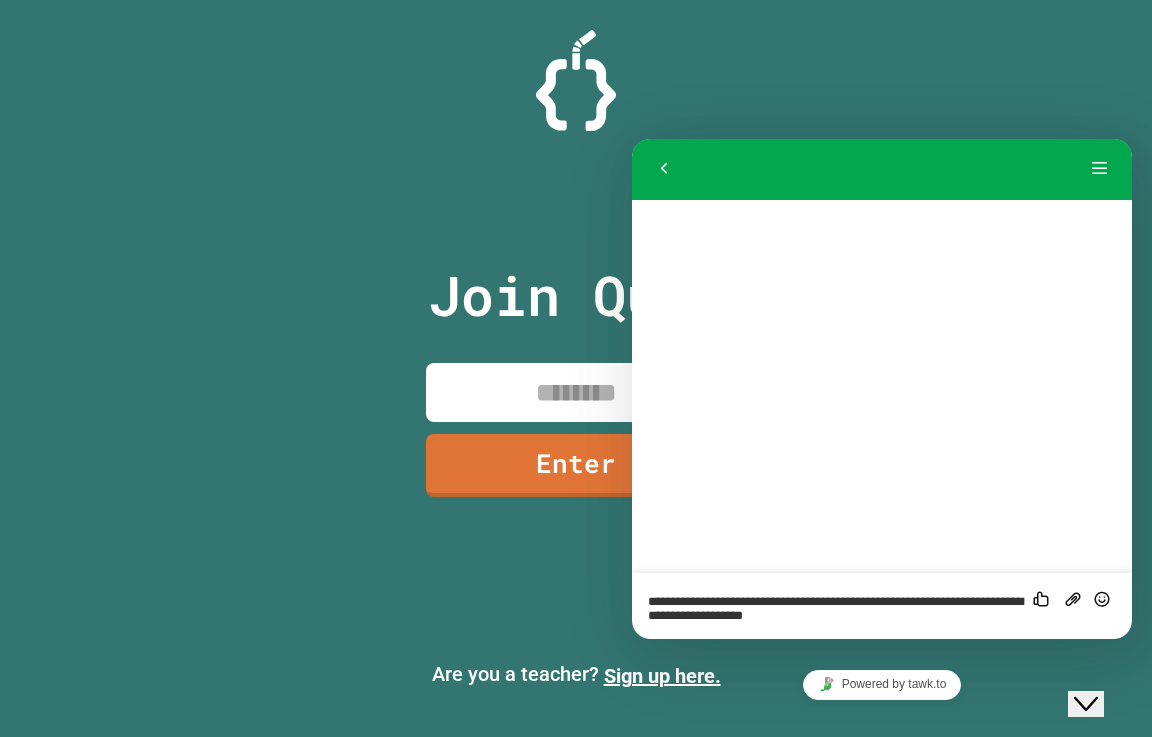 scroll, scrollTop: 0, scrollLeft: 0, axis: both 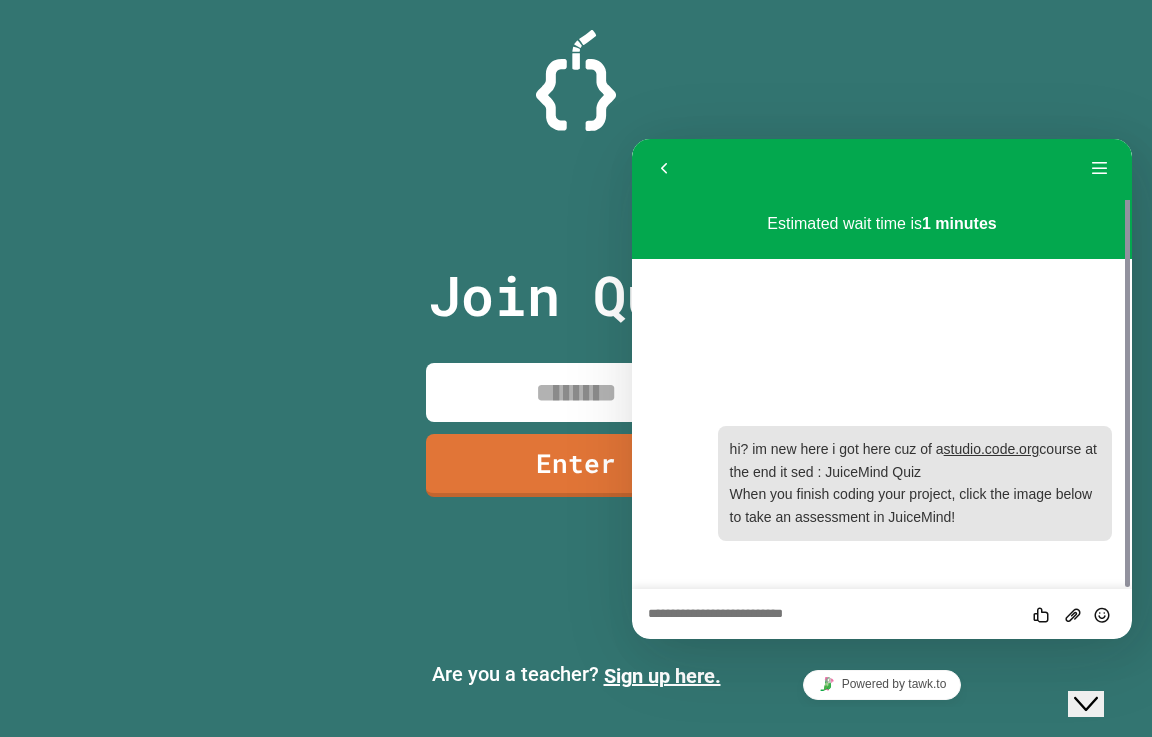 drag, startPoint x: 1125, startPoint y: 425, endPoint x: 1119, endPoint y: 318, distance: 107.16809 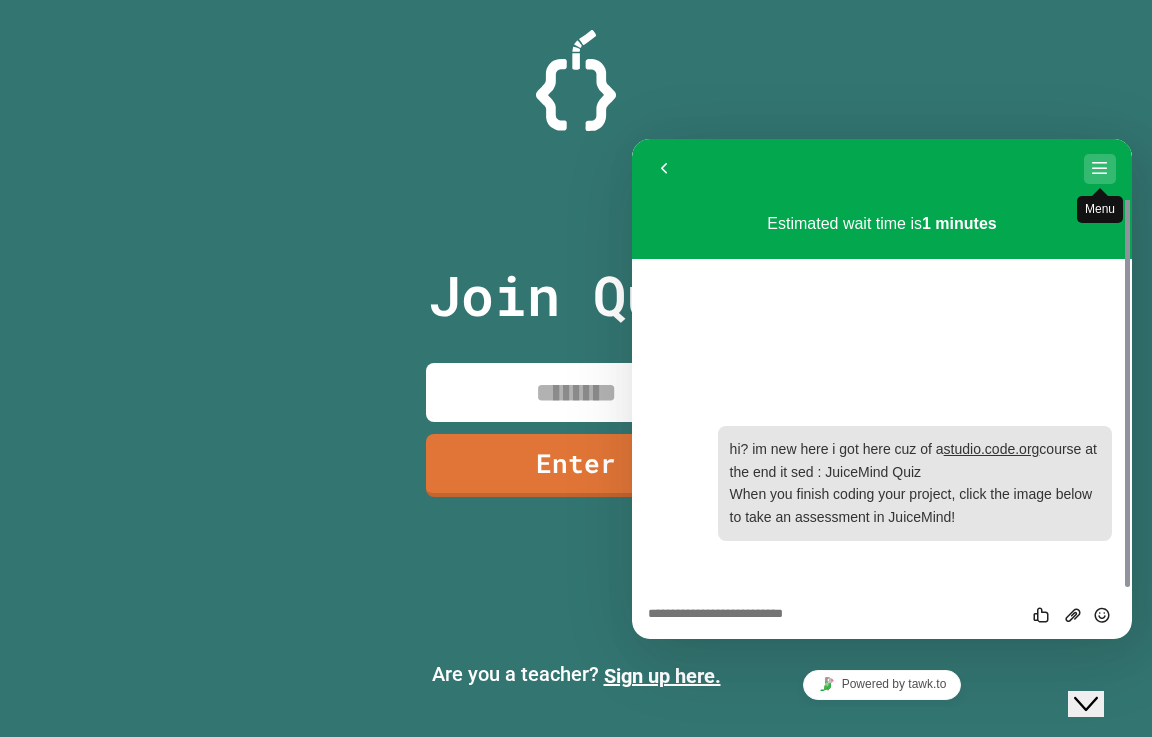 click on "Menu" at bounding box center [1100, 169] 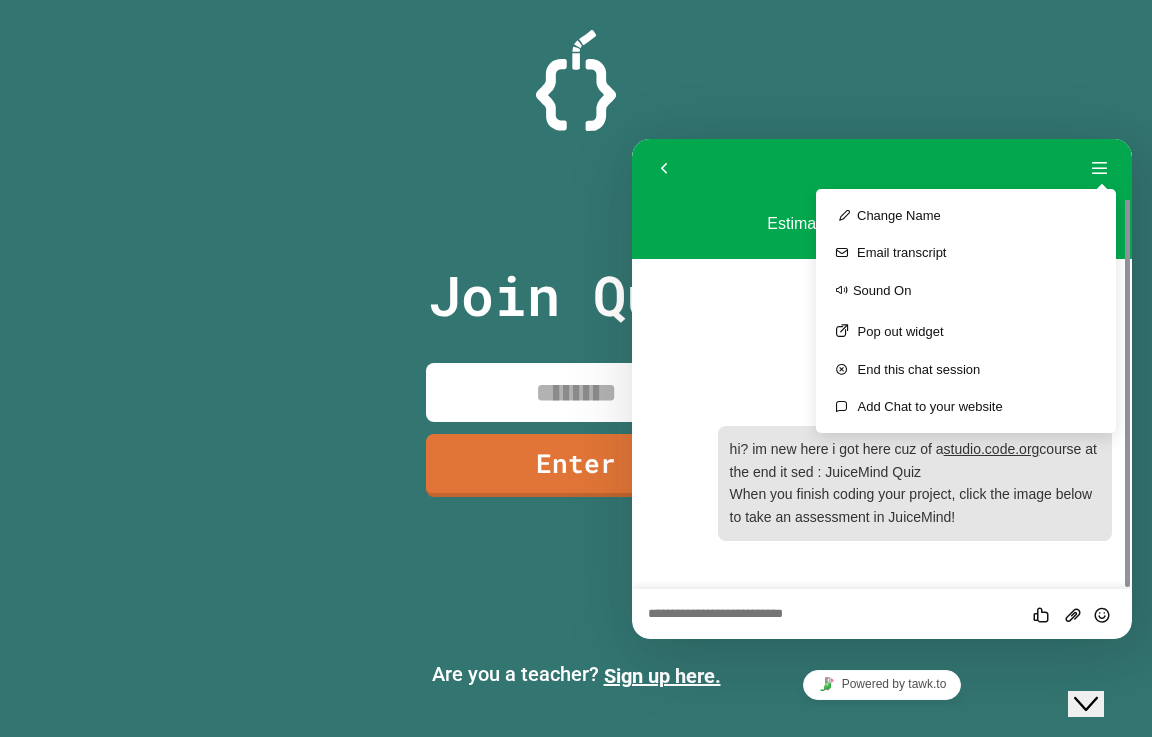 click at bounding box center [632, 139] 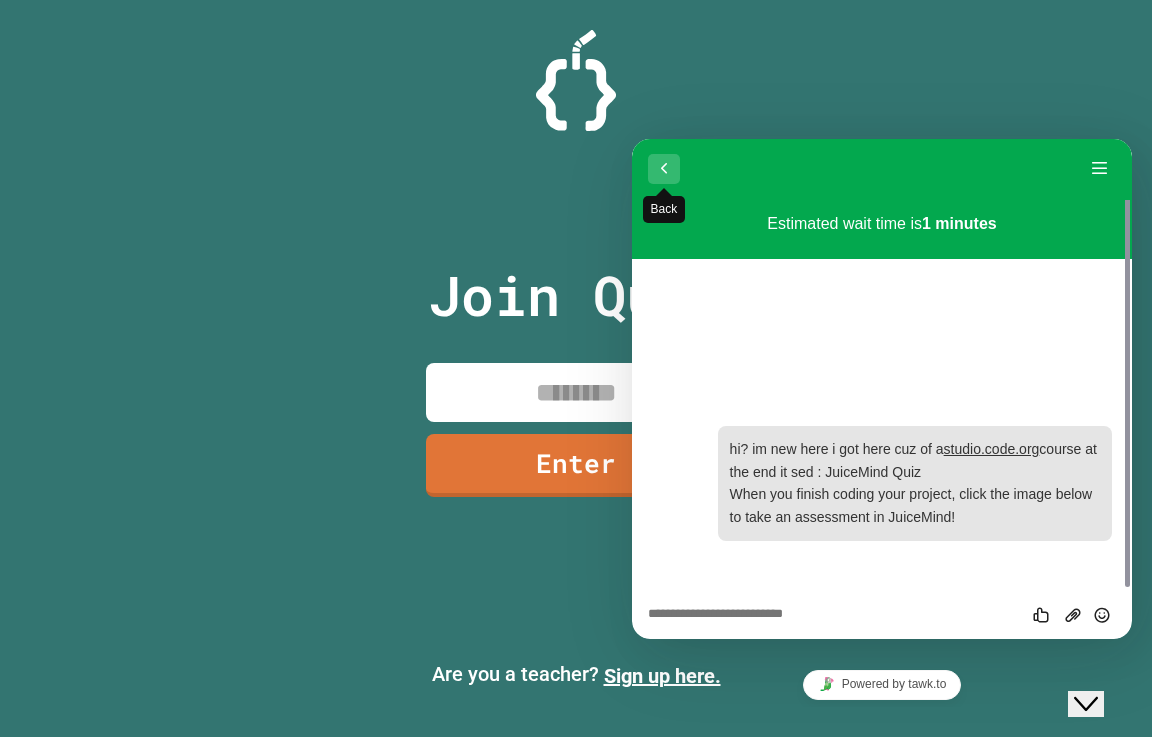 click at bounding box center [664, 188] 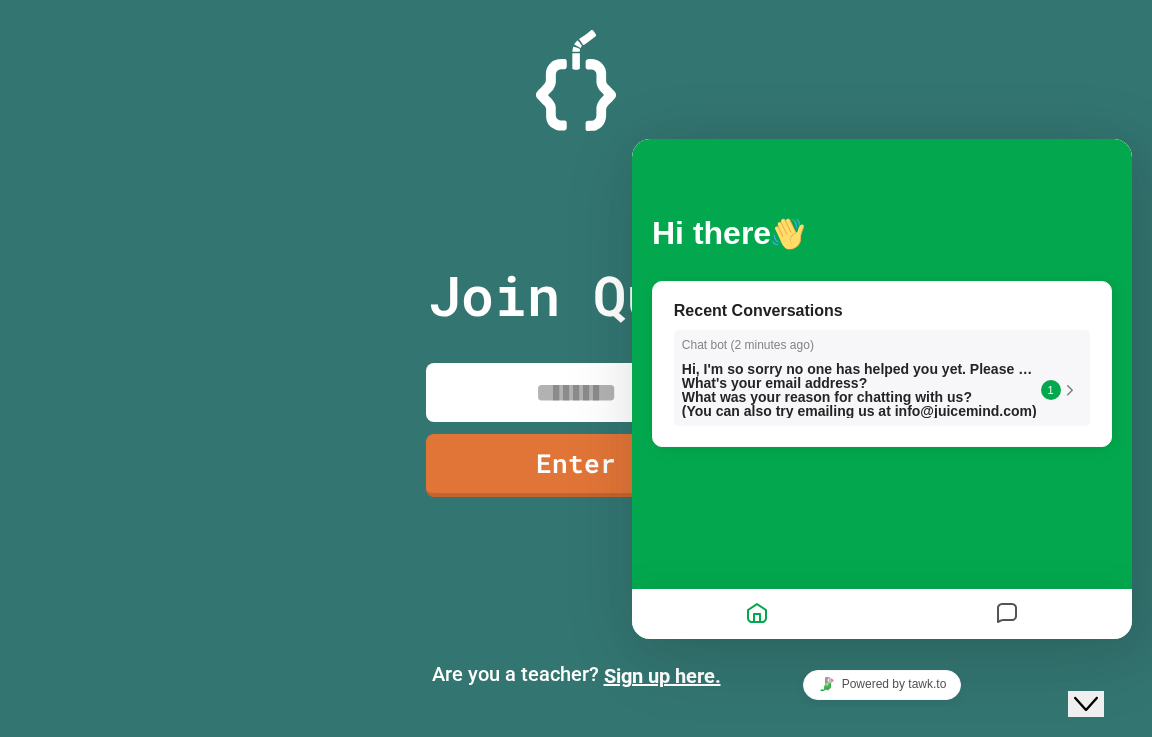 click at bounding box center [1070, 390] 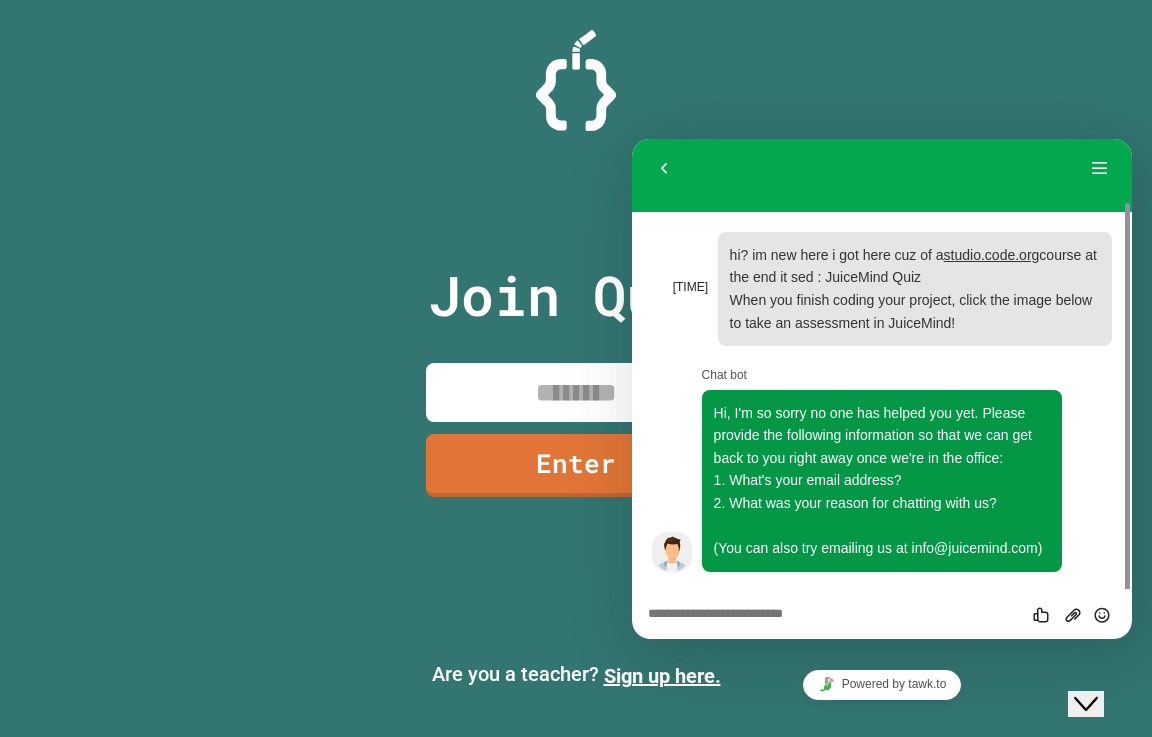 scroll, scrollTop: 46, scrollLeft: 0, axis: vertical 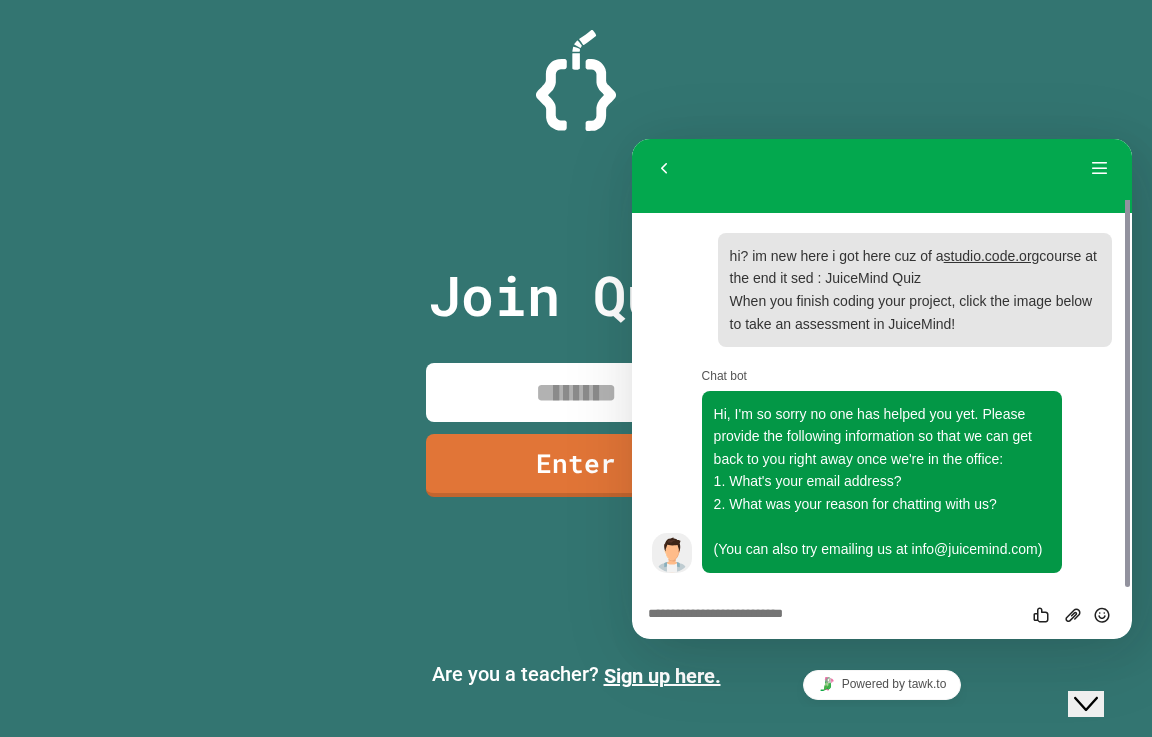 click at bounding box center [632, 139] 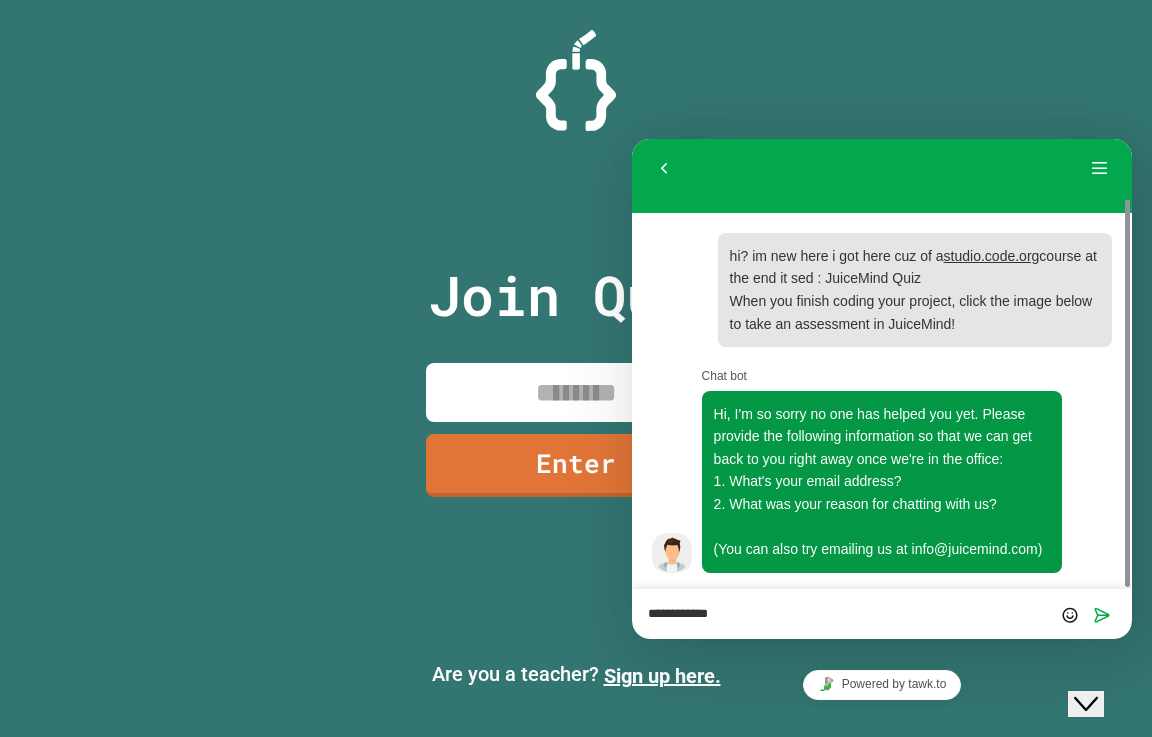 scroll, scrollTop: 46, scrollLeft: 0, axis: vertical 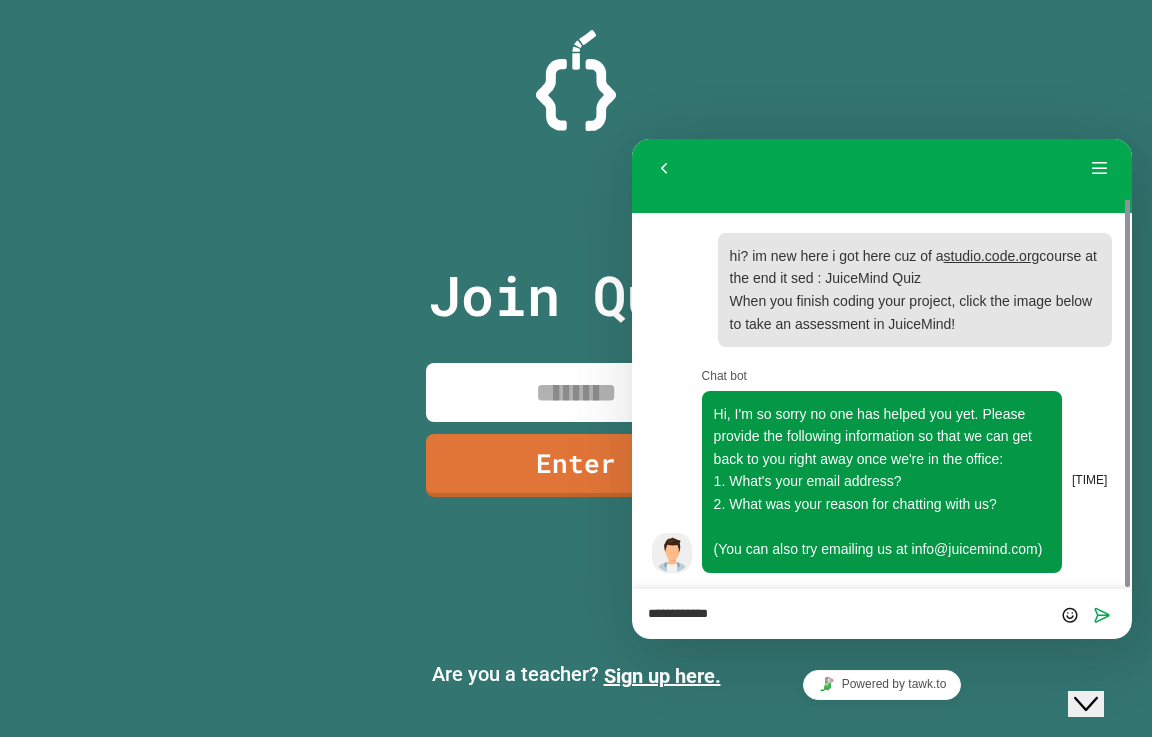 paste on "**********" 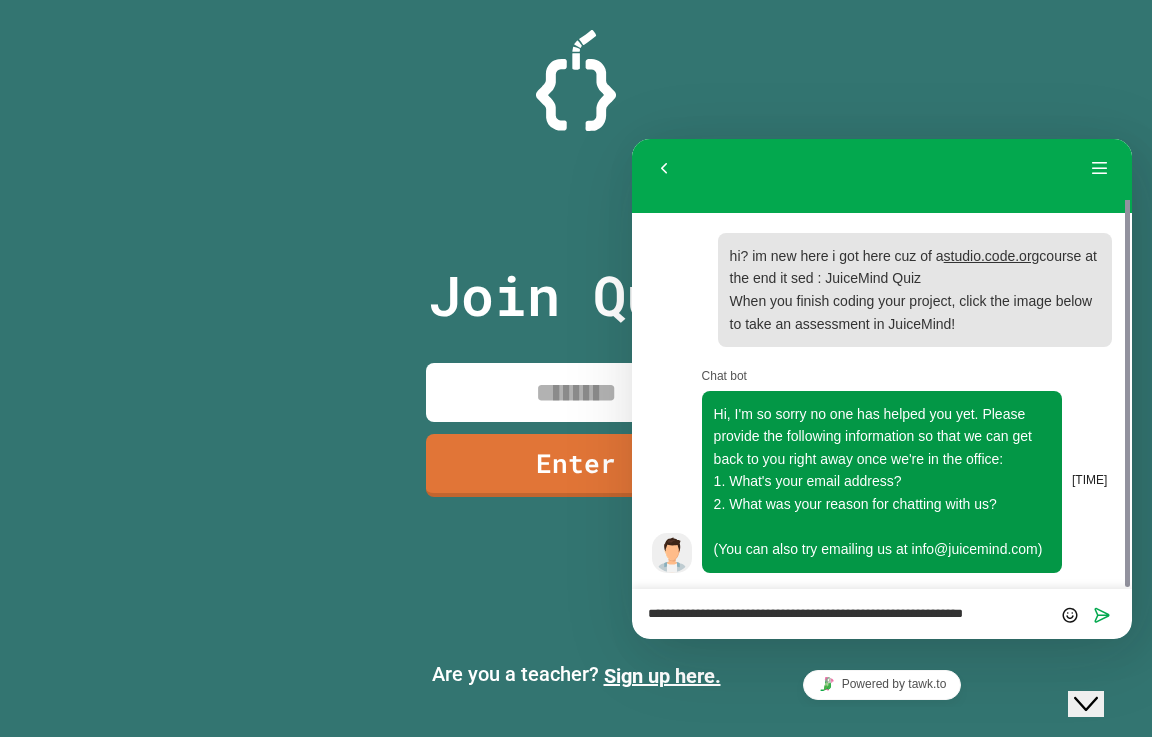 scroll, scrollTop: 0, scrollLeft: 0, axis: both 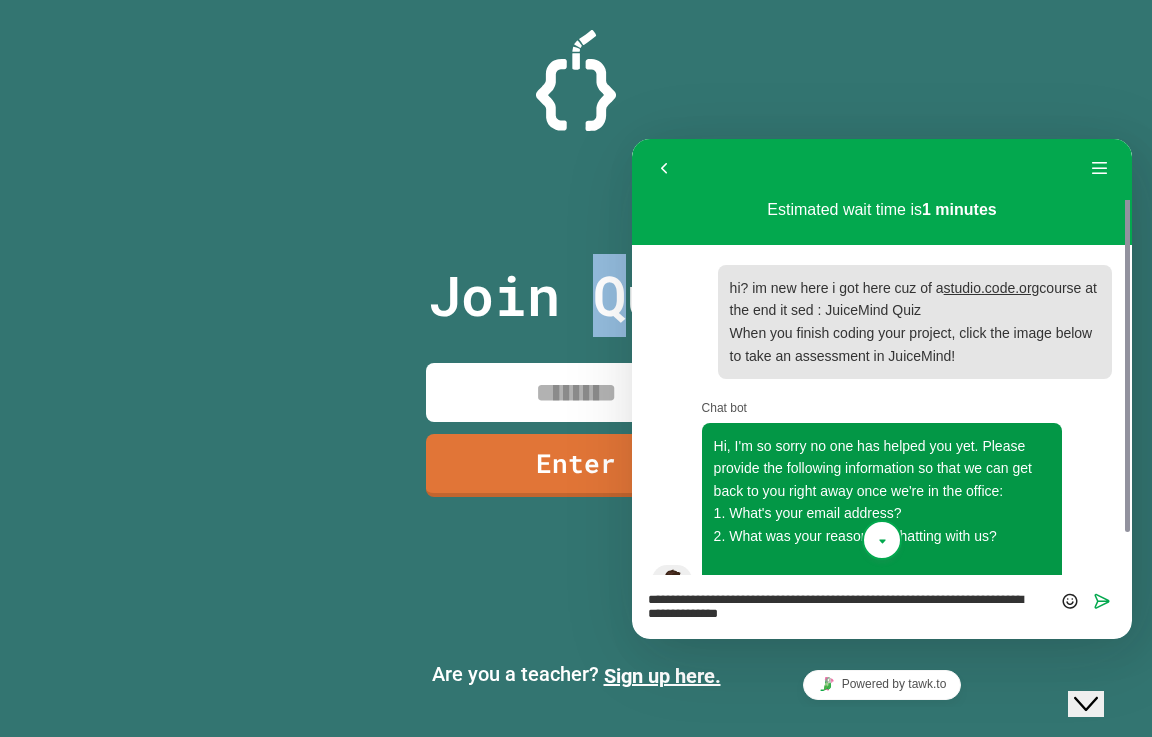 drag, startPoint x: 1225, startPoint y: 439, endPoint x: 660, endPoint y: 302, distance: 581.3725 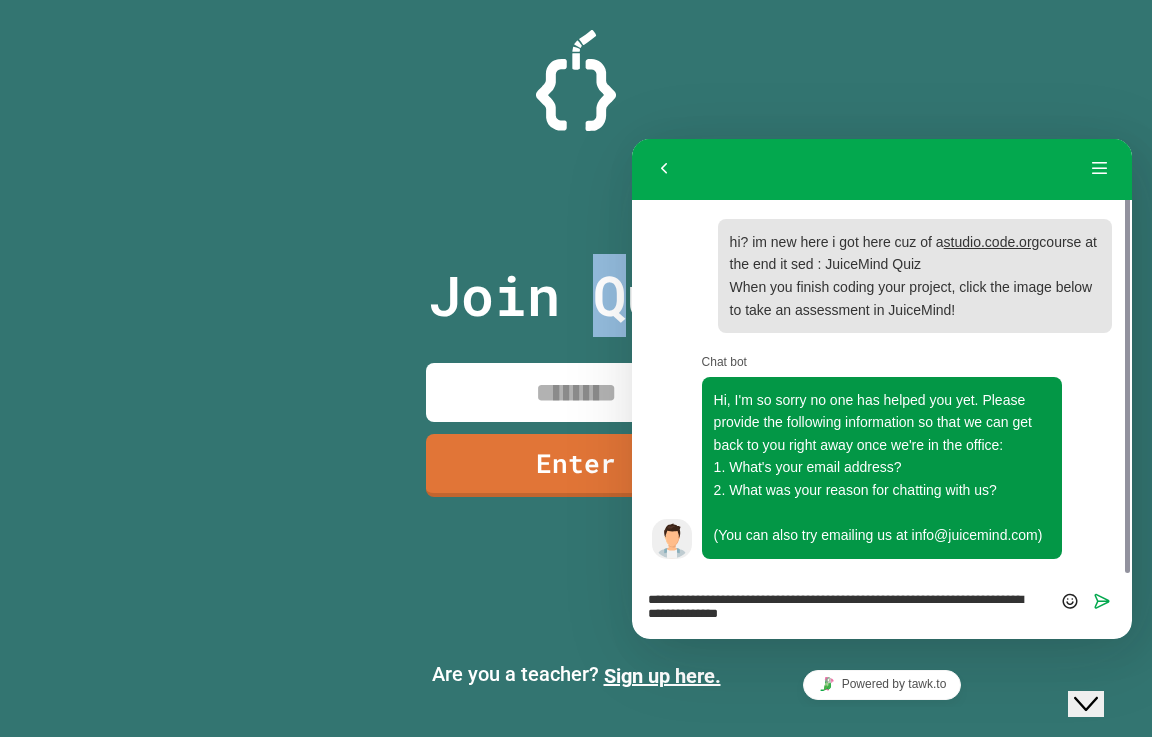 scroll, scrollTop: 0, scrollLeft: 0, axis: both 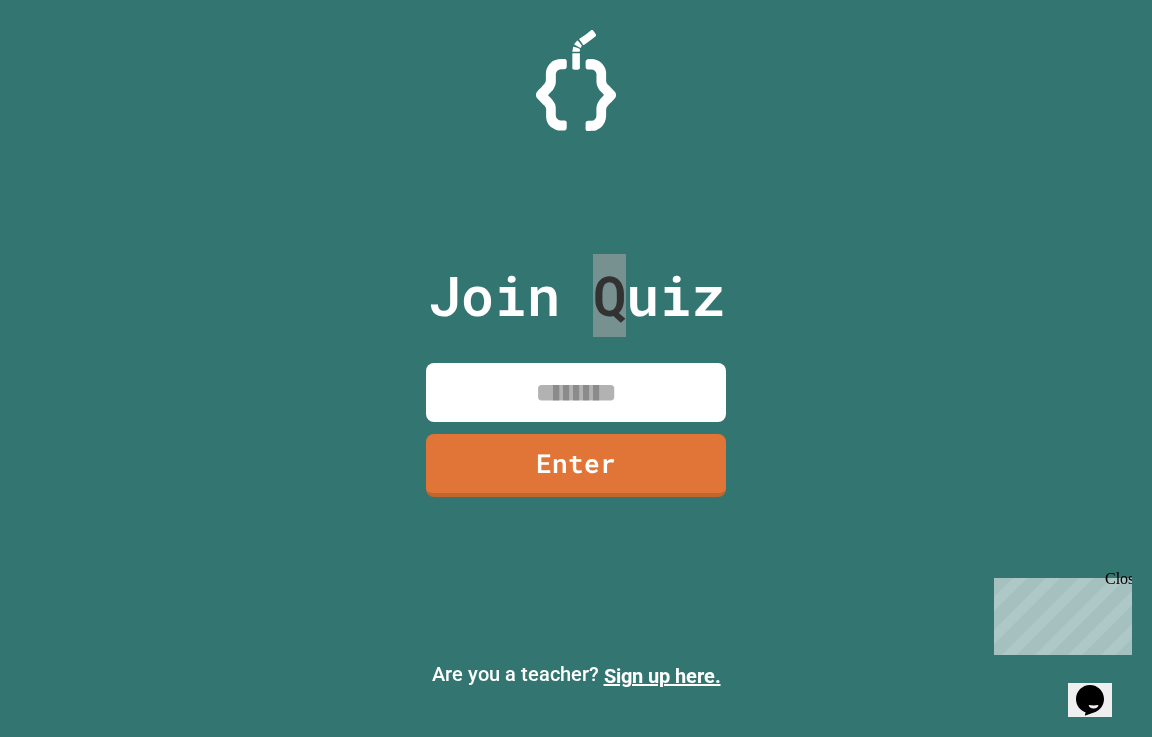click 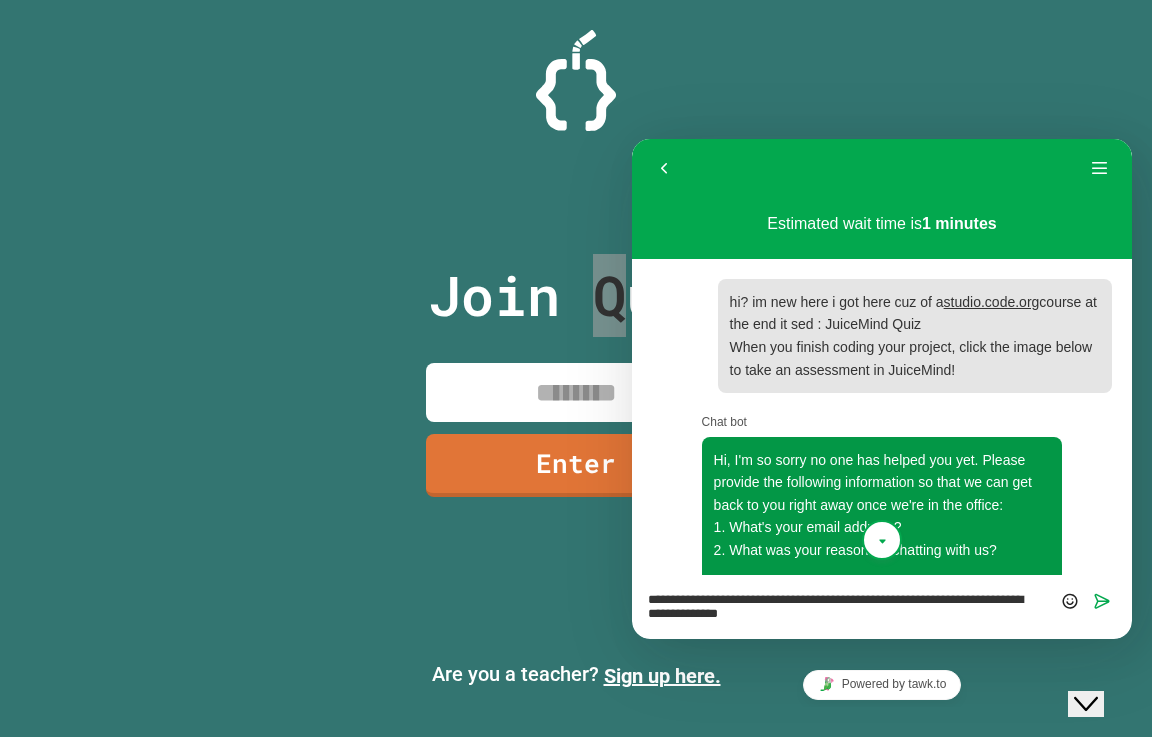 scroll, scrollTop: 60, scrollLeft: 0, axis: vertical 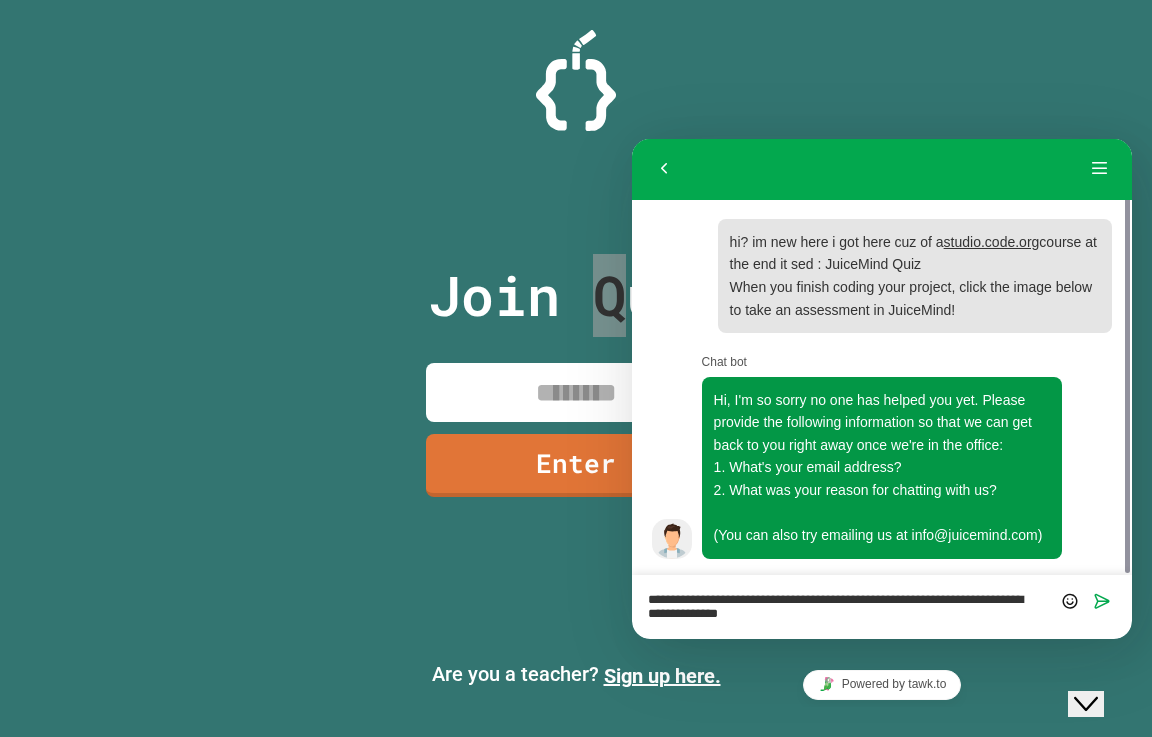 click on "**********" at bounding box center (632, 139) 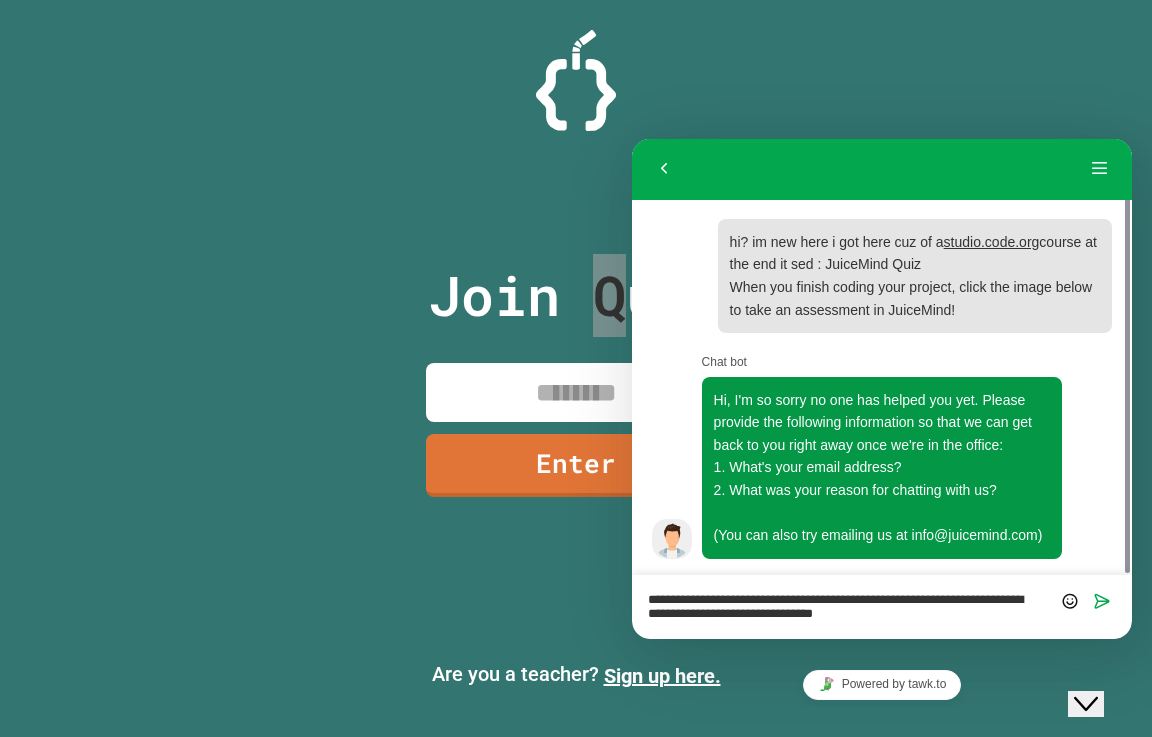 type on "**********" 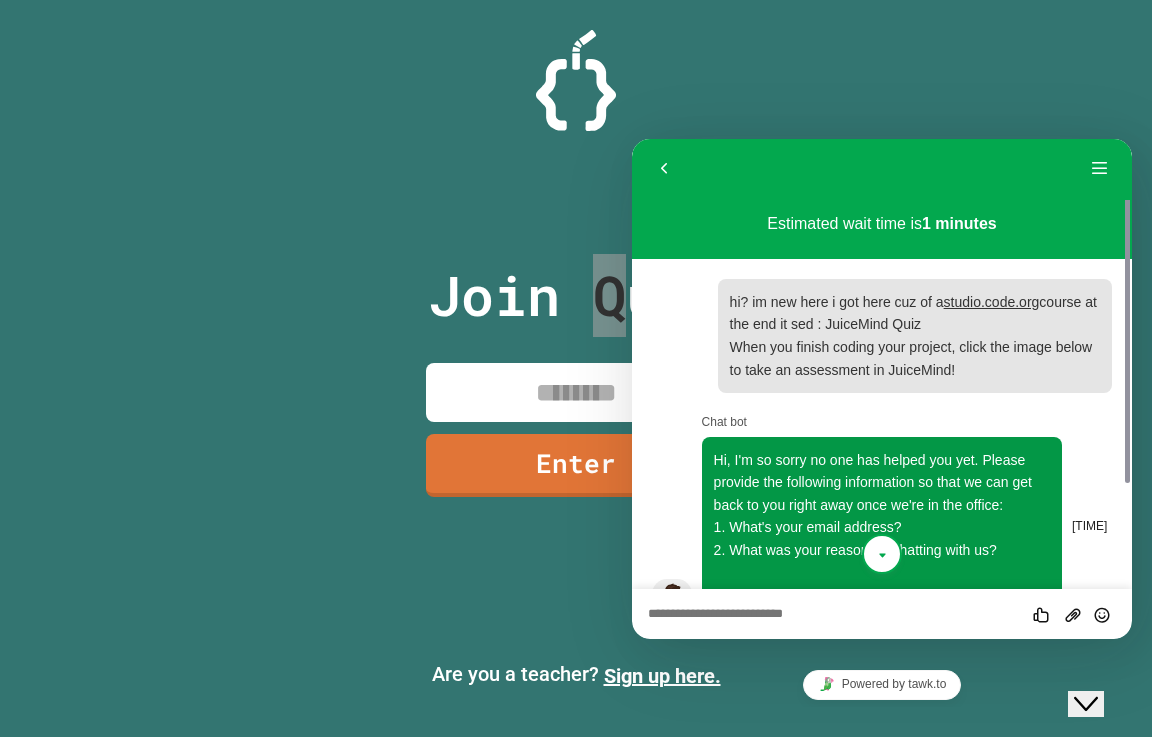 scroll, scrollTop: 135, scrollLeft: 0, axis: vertical 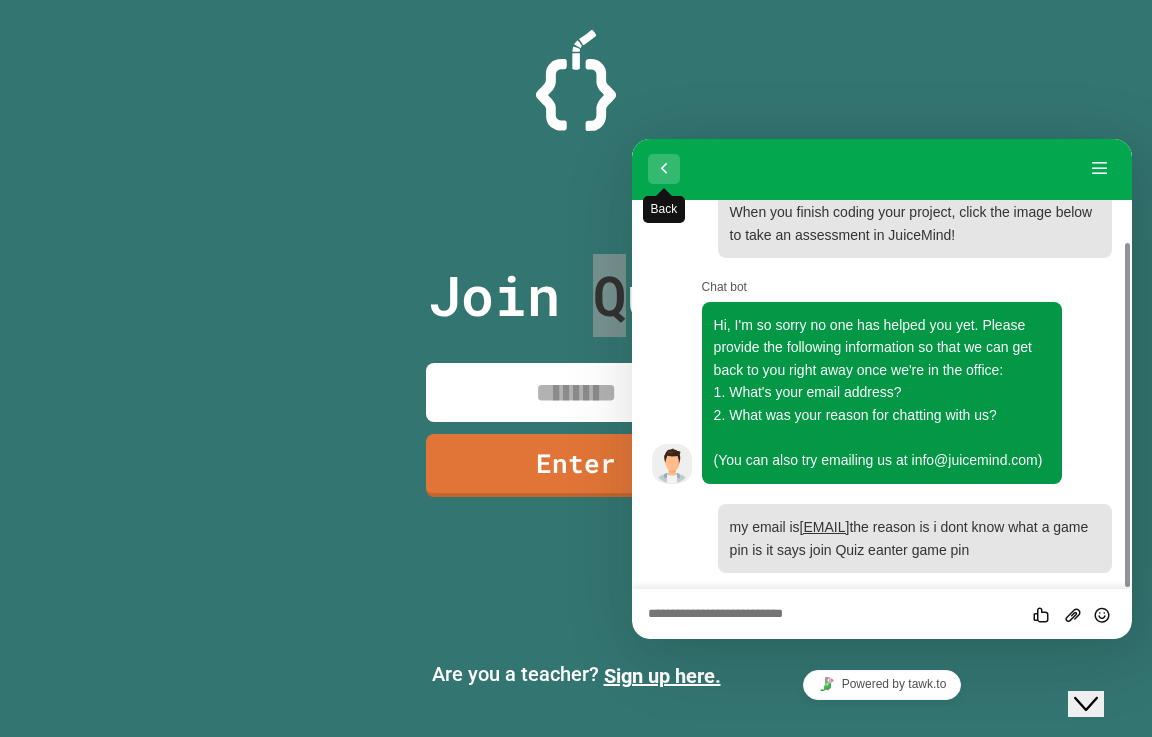 type 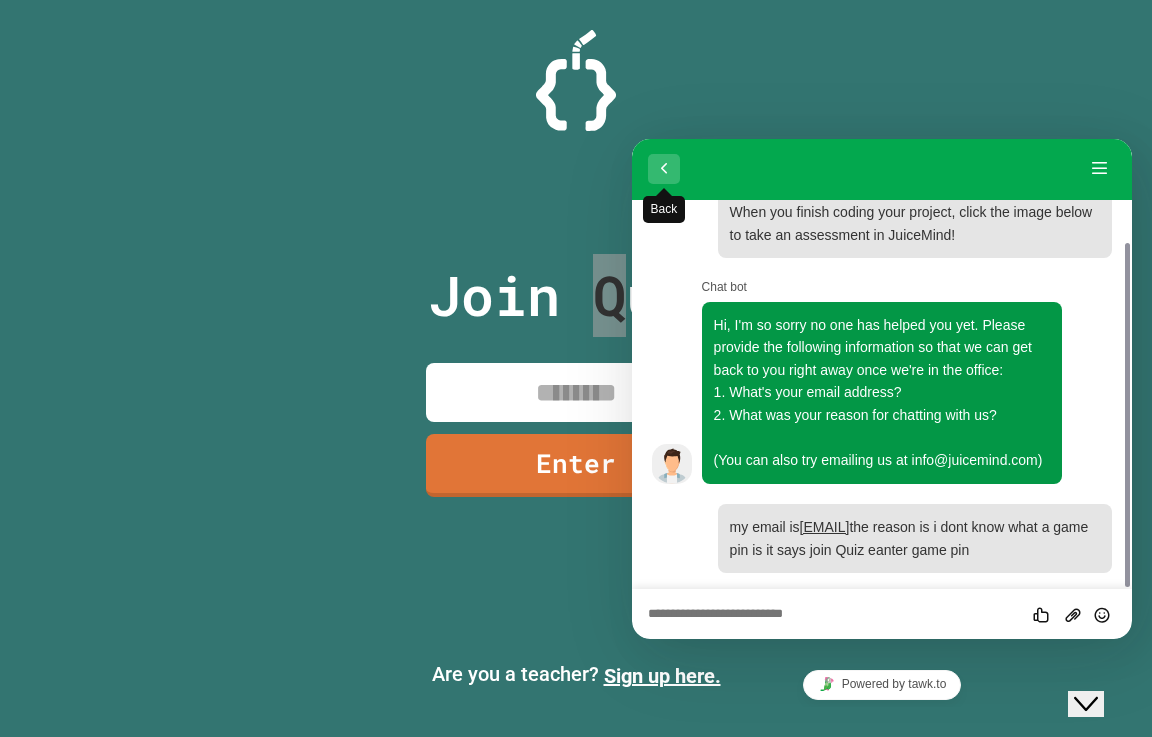click on "Back" at bounding box center [664, 169] 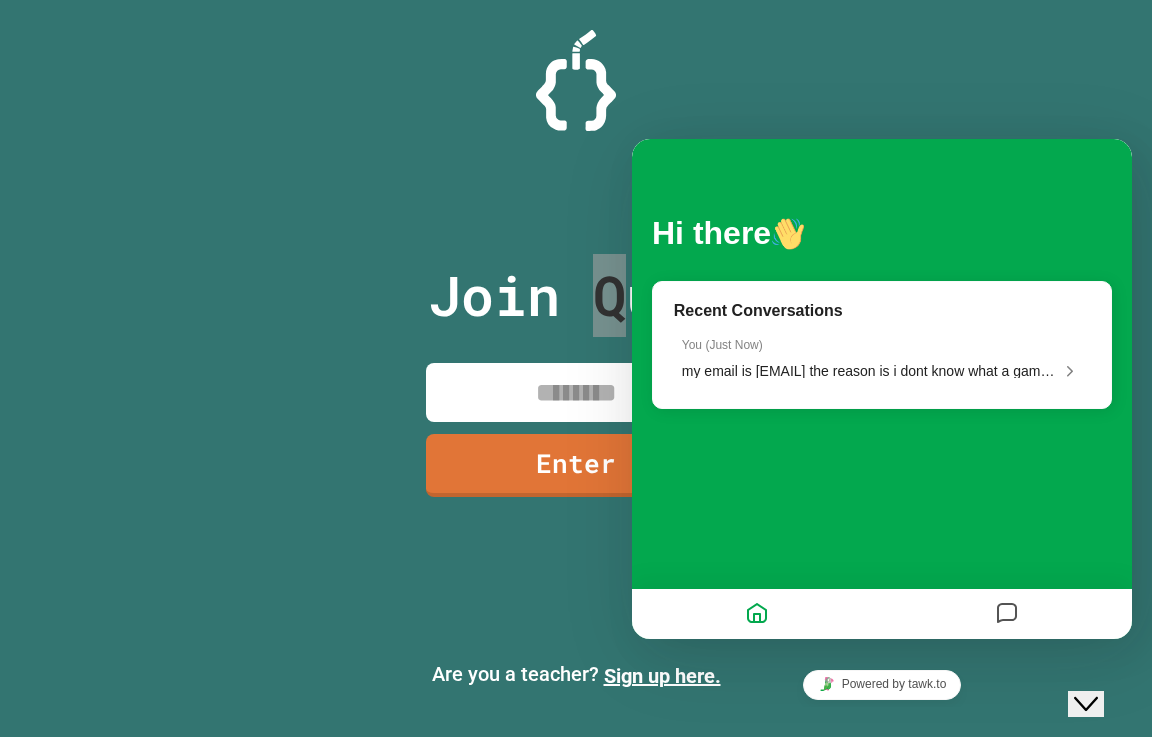 scroll, scrollTop: 85, scrollLeft: 0, axis: vertical 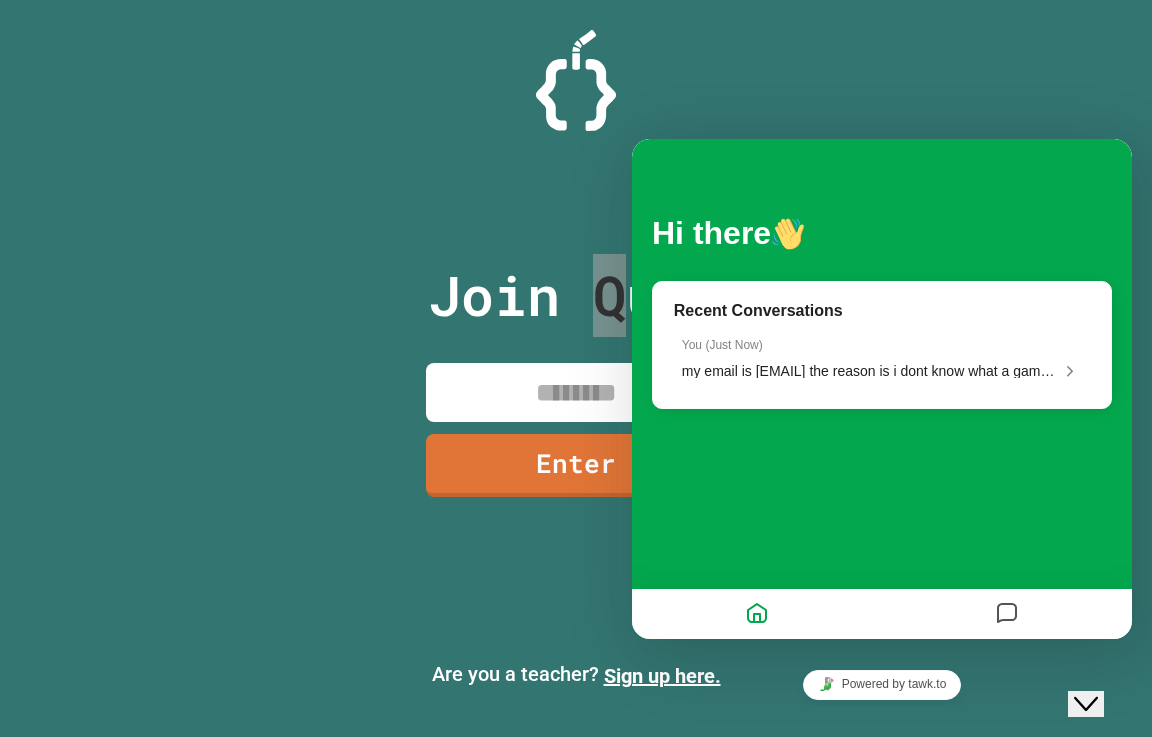 click on "Close Chat This icon closes the chat window." 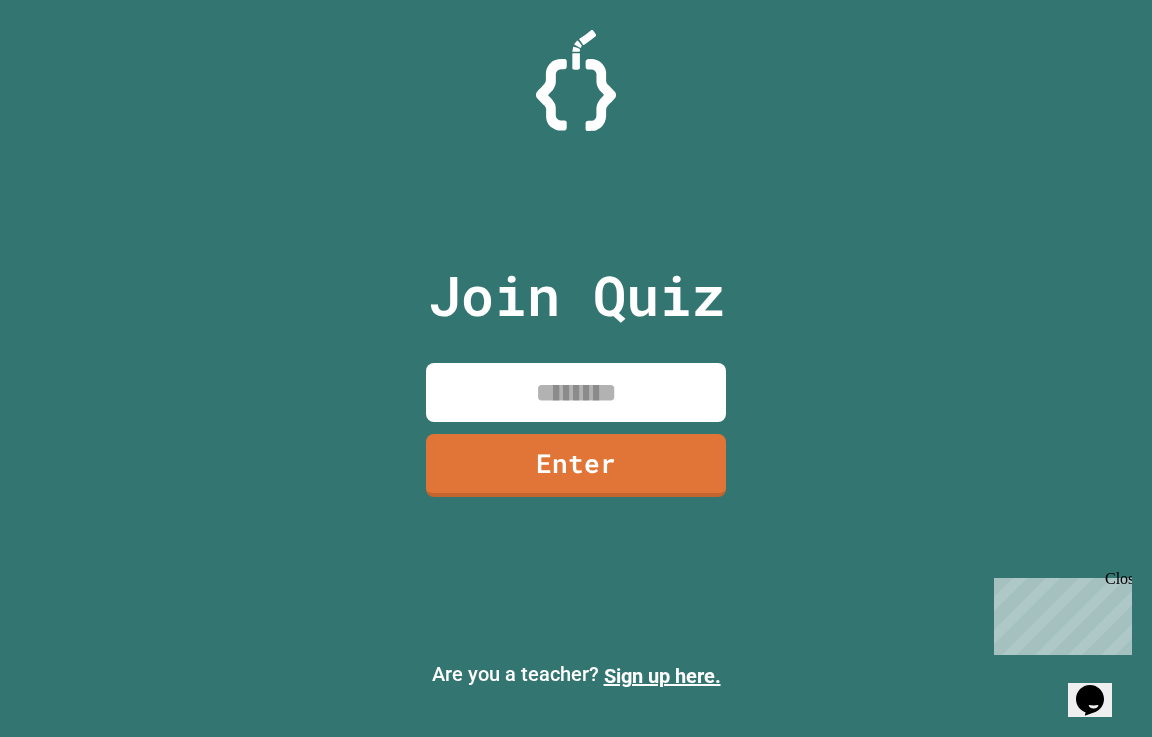 click at bounding box center (576, 392) 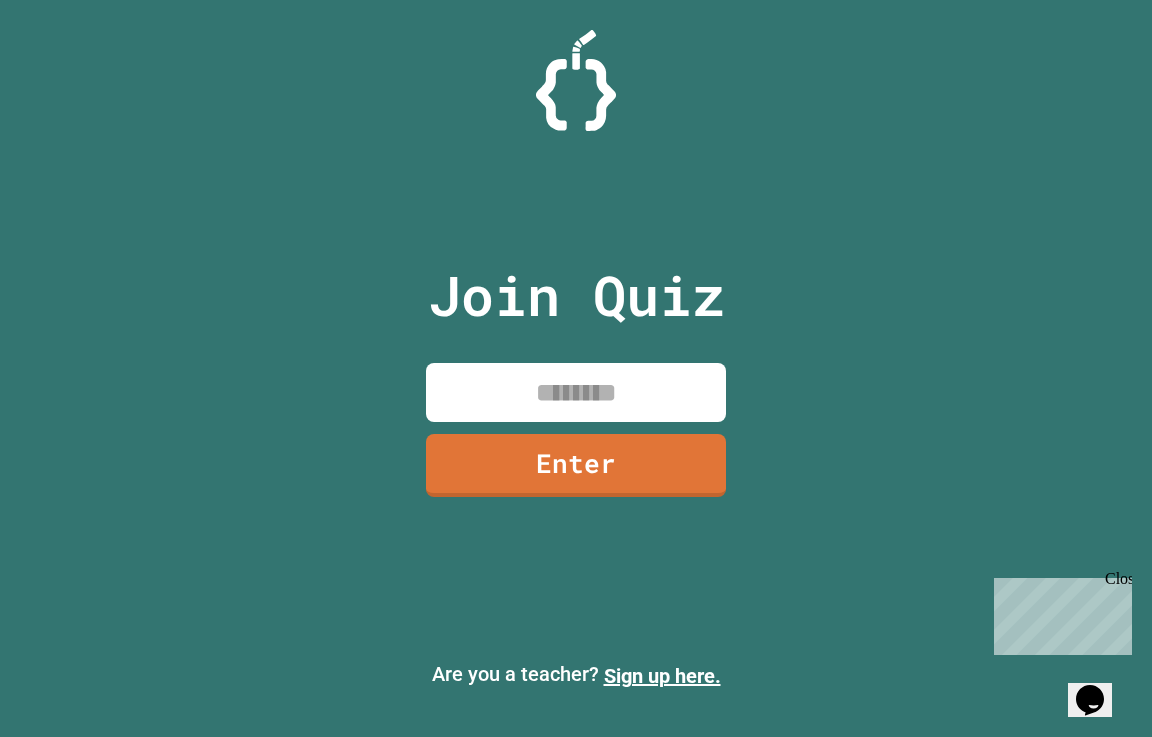 click at bounding box center (576, 392) 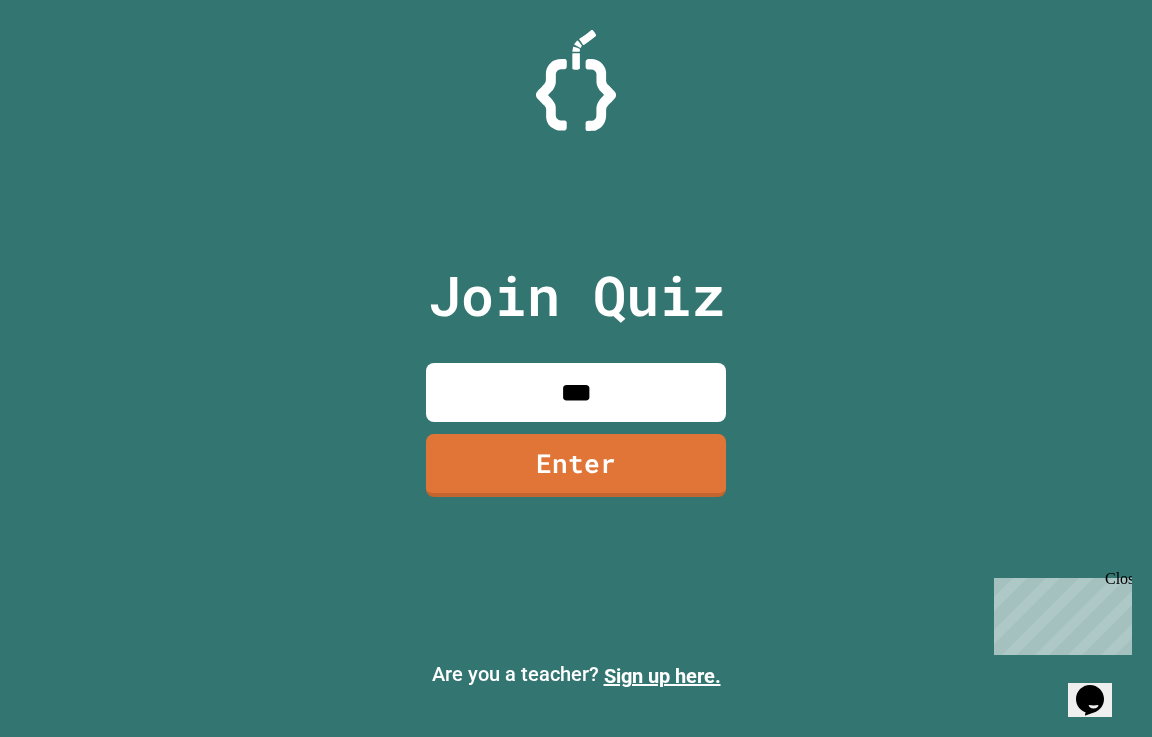 type on "***" 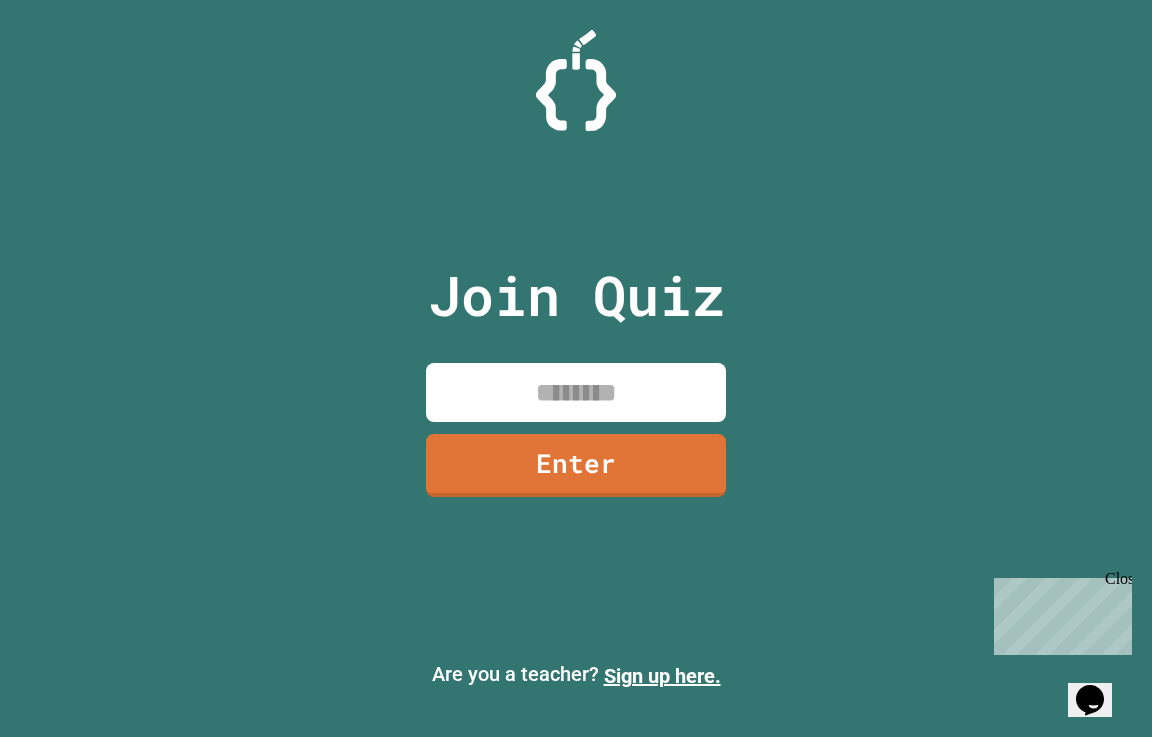 type 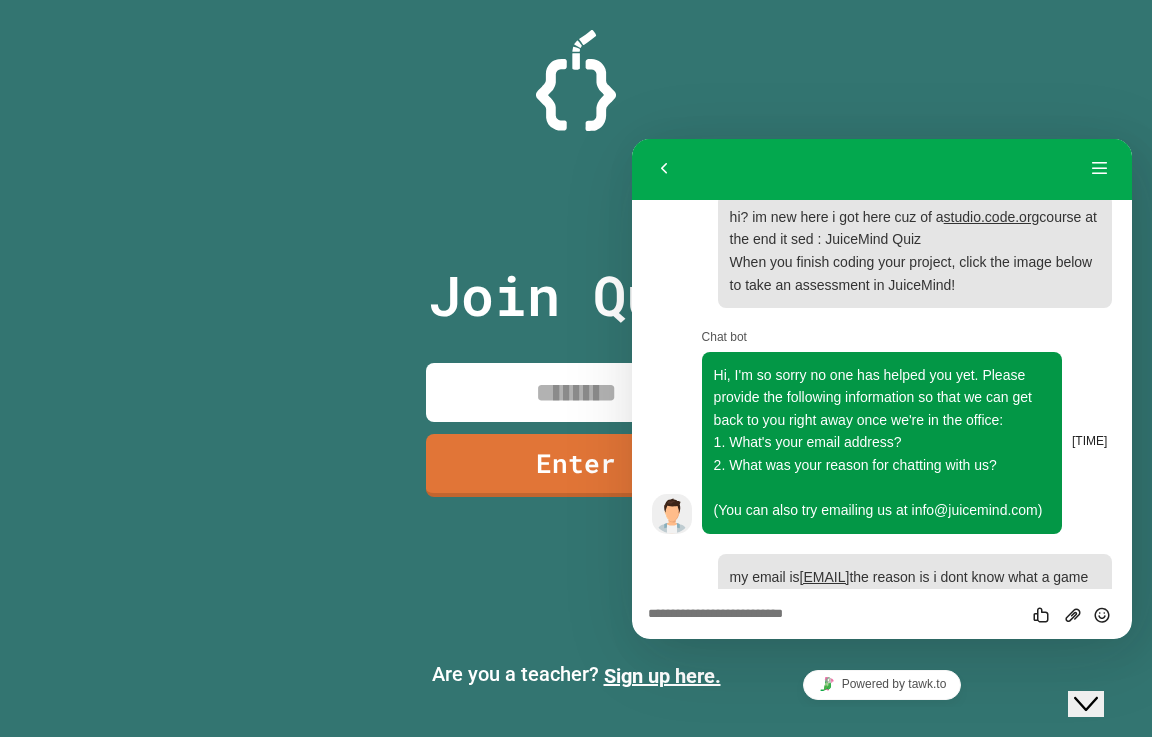 scroll, scrollTop: 135, scrollLeft: 0, axis: vertical 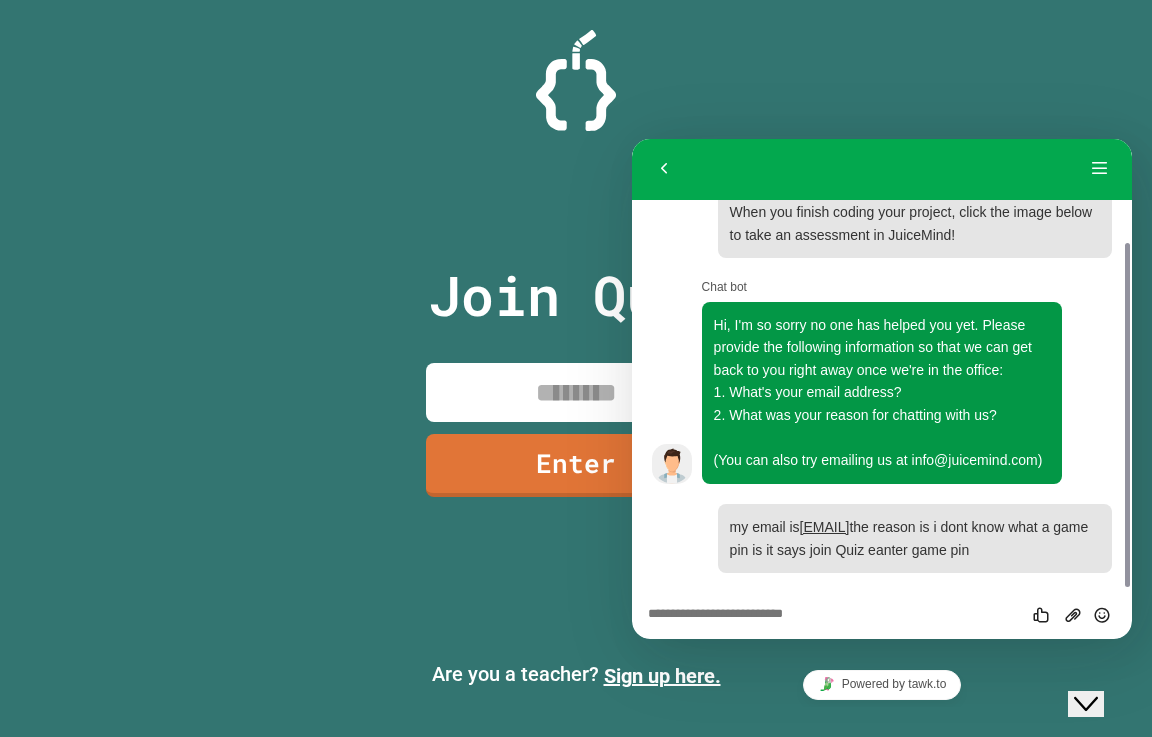 click on "Close Chat This icon closes the chat window." at bounding box center [1086, 704] 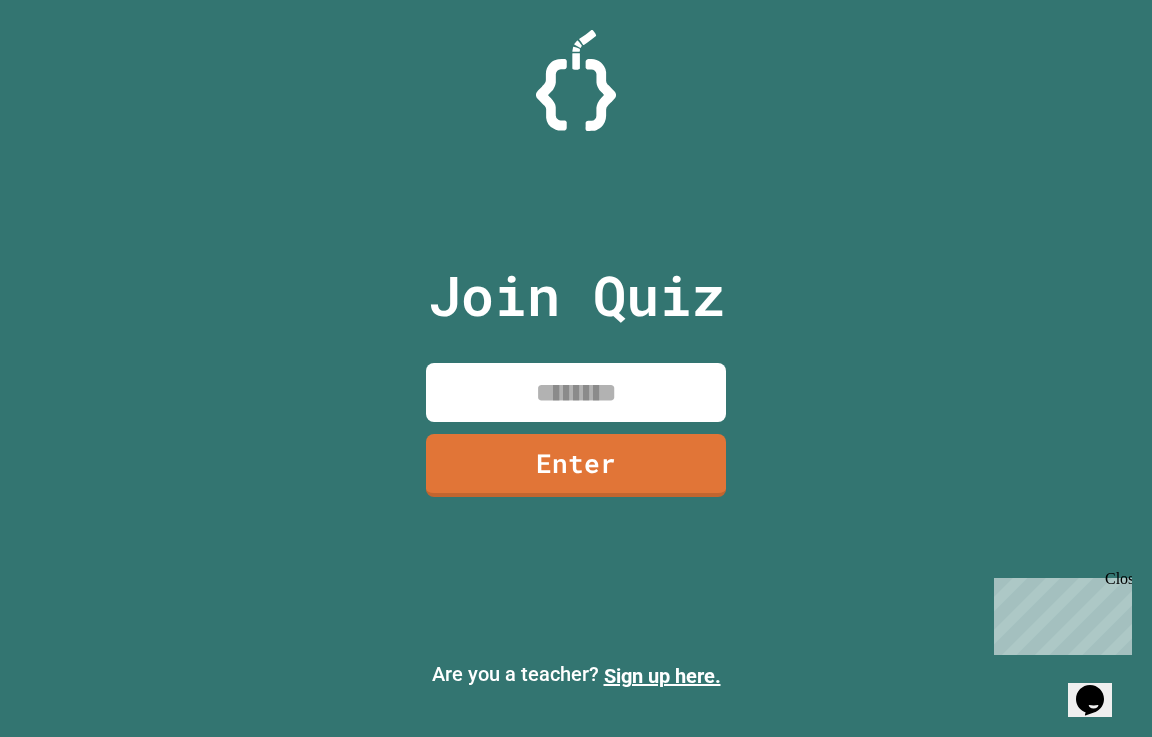 click 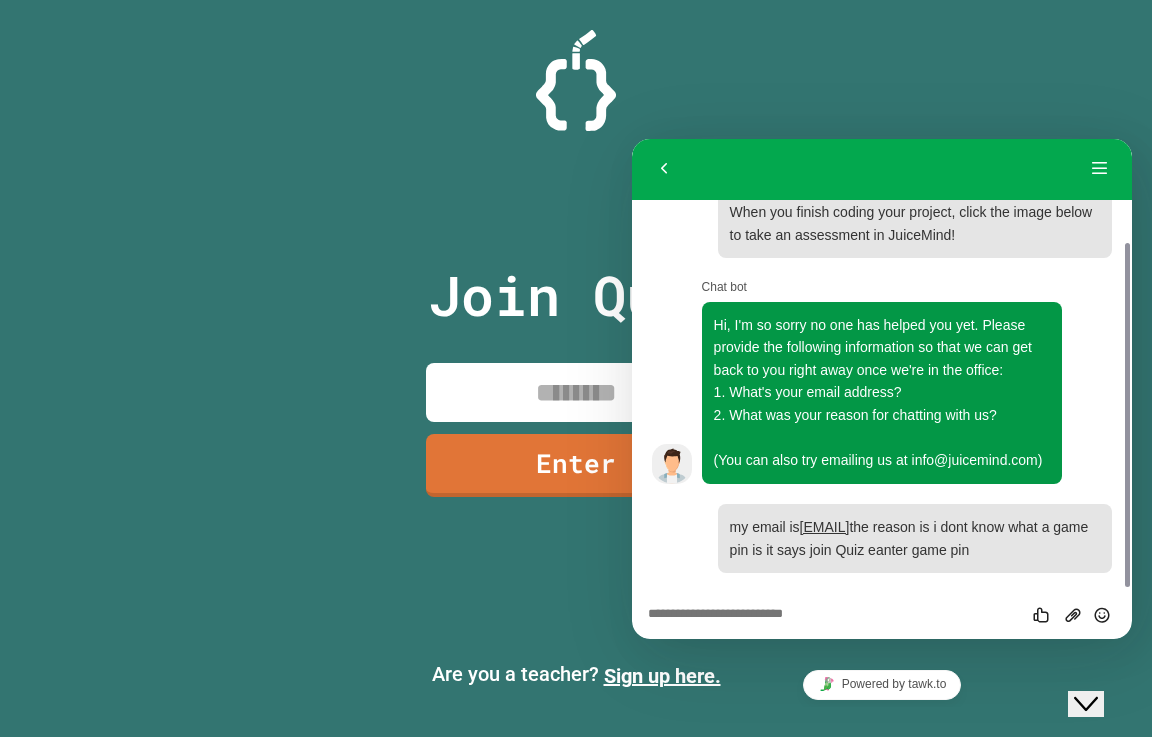 click on "Close Chat This icon closes the chat window." 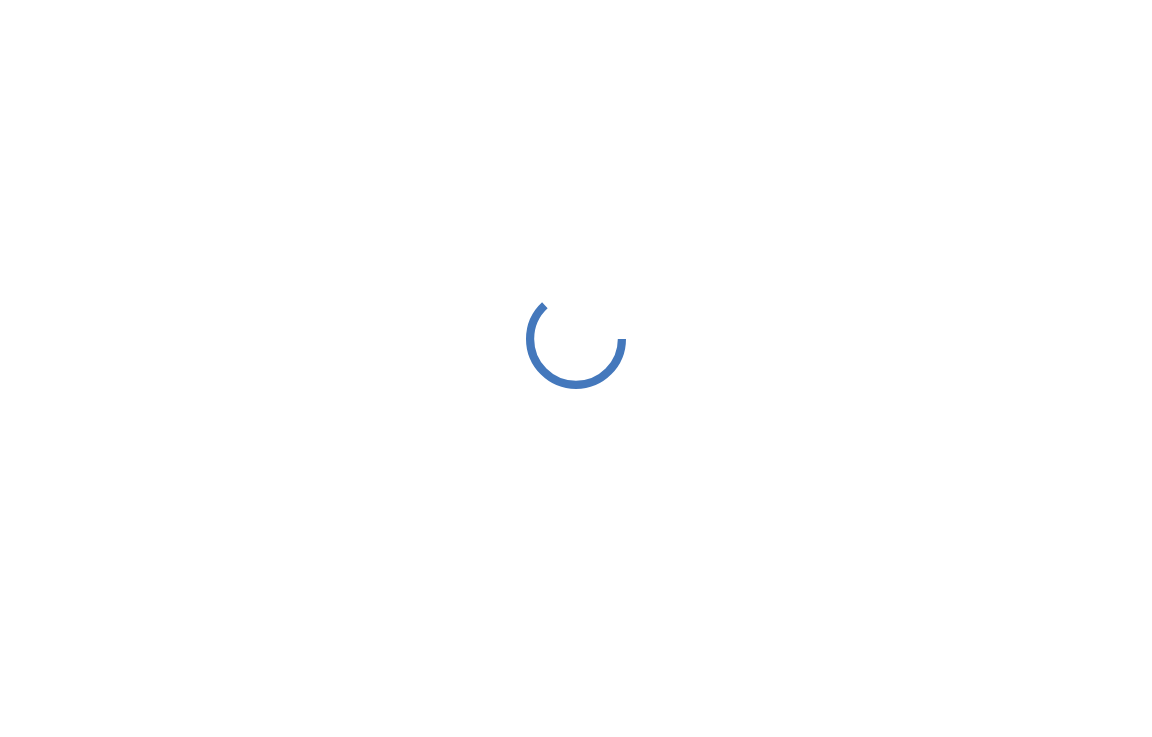 scroll, scrollTop: 0, scrollLeft: 0, axis: both 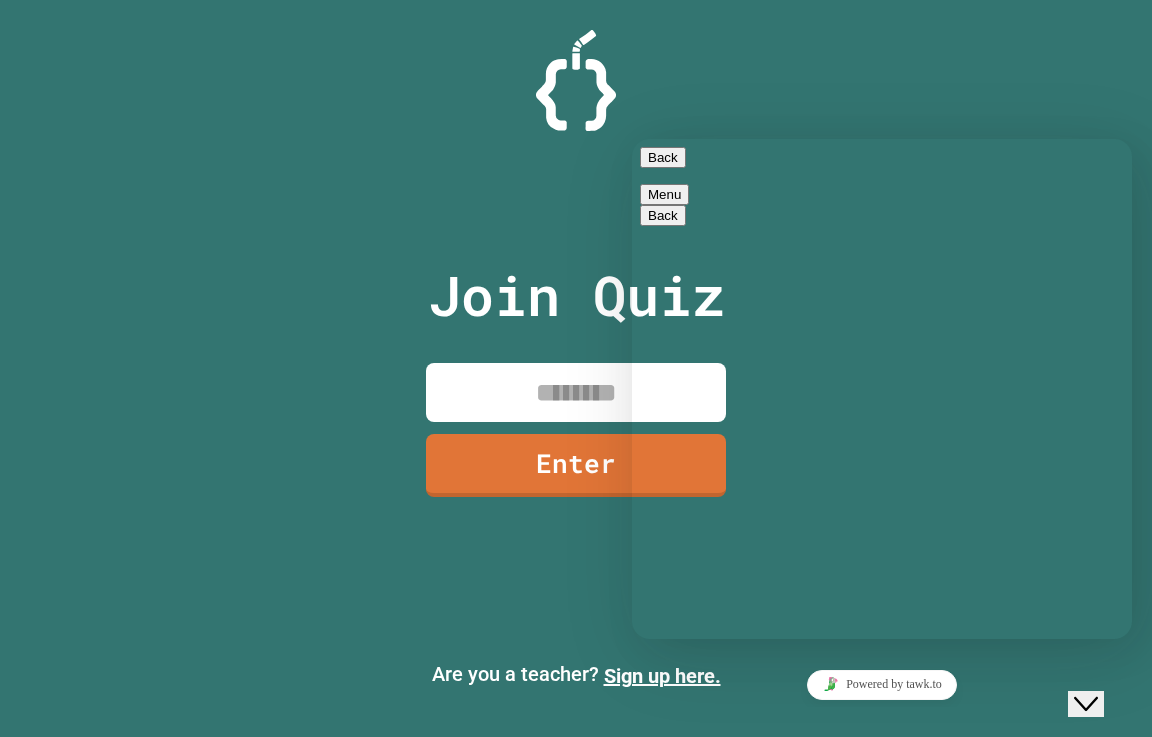 click on "Back" at bounding box center [663, 157] 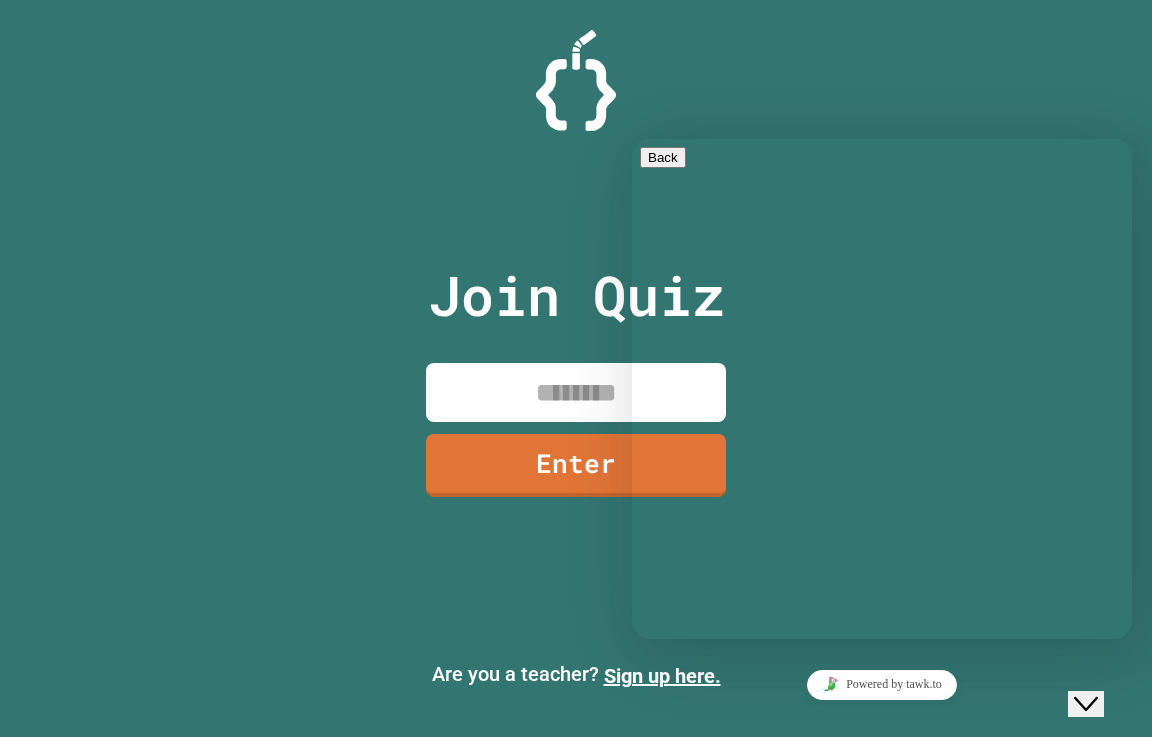 click on "Join Quiz Enter" at bounding box center [576, 368] 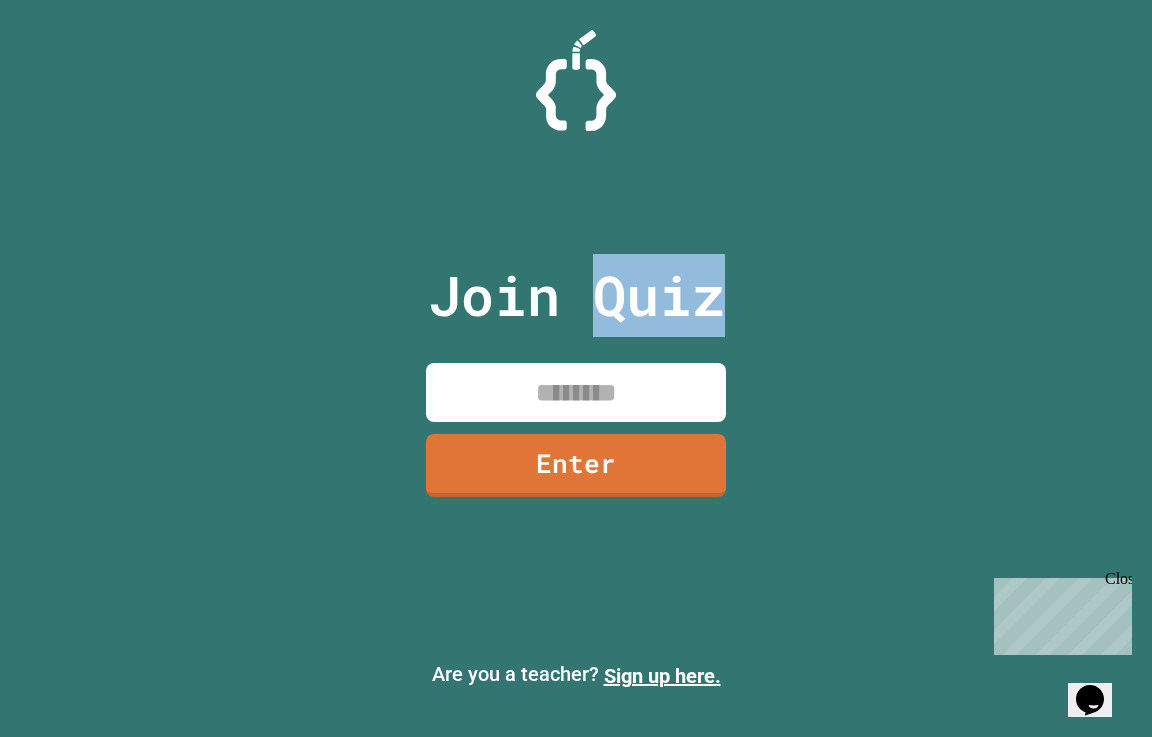 drag, startPoint x: 595, startPoint y: 304, endPoint x: 724, endPoint y: 300, distance: 129.062 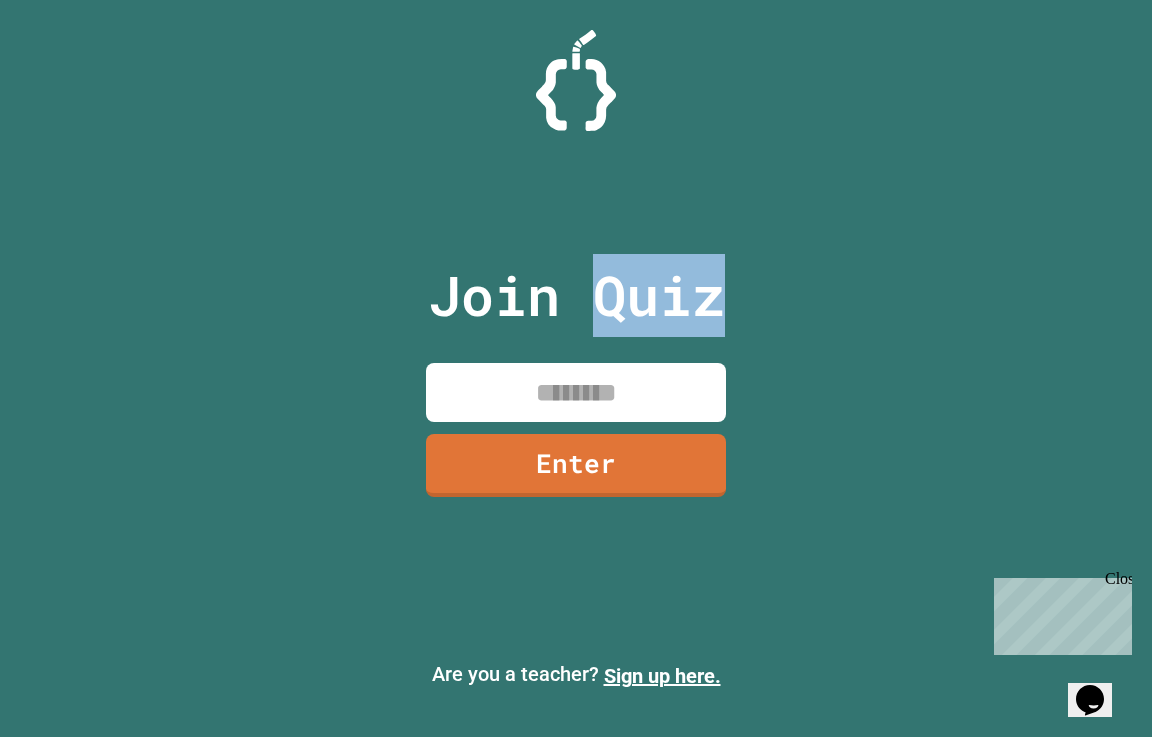 scroll, scrollTop: 0, scrollLeft: 0, axis: both 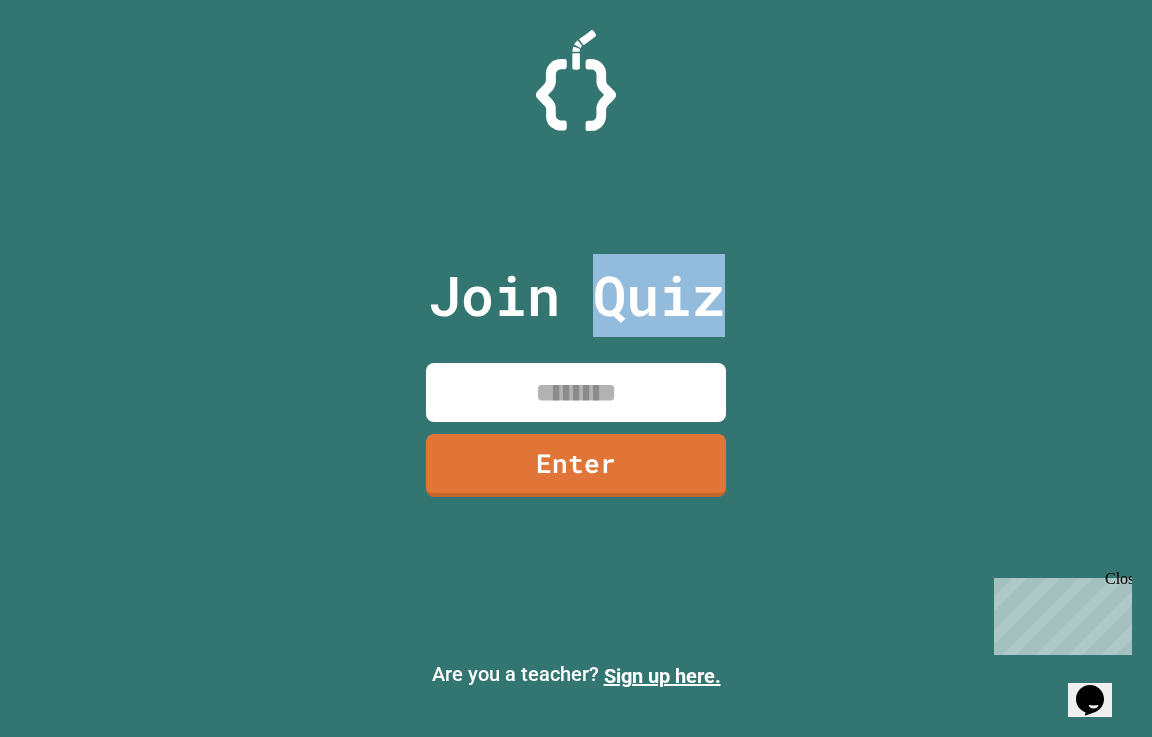 click on "Join Quiz Enter Are you a teacher?   Sign up here." at bounding box center (576, 368) 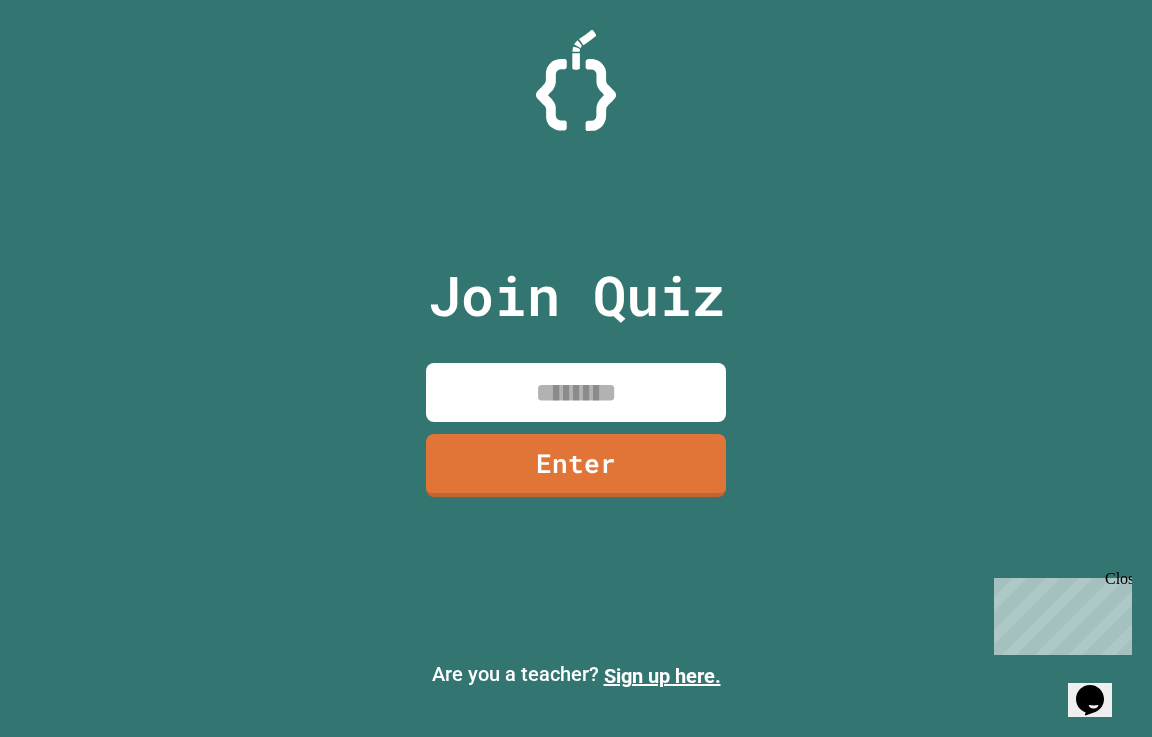 click 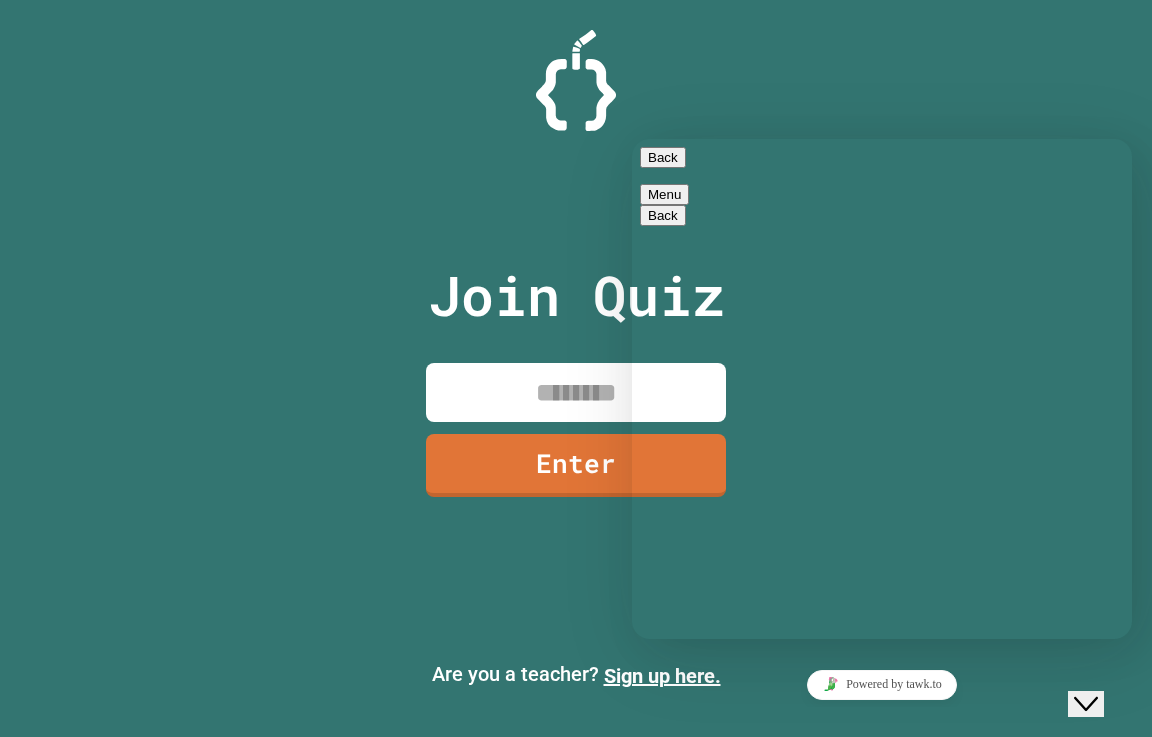 click on "Close Chat This icon closes the chat window." 